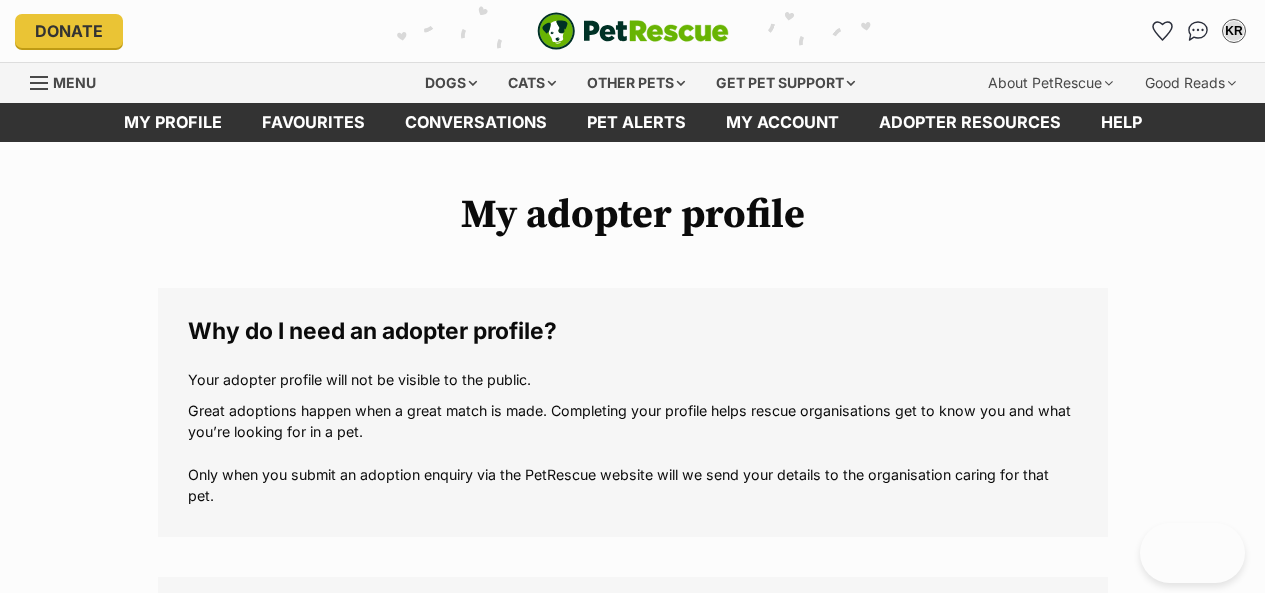 scroll, scrollTop: 0, scrollLeft: 0, axis: both 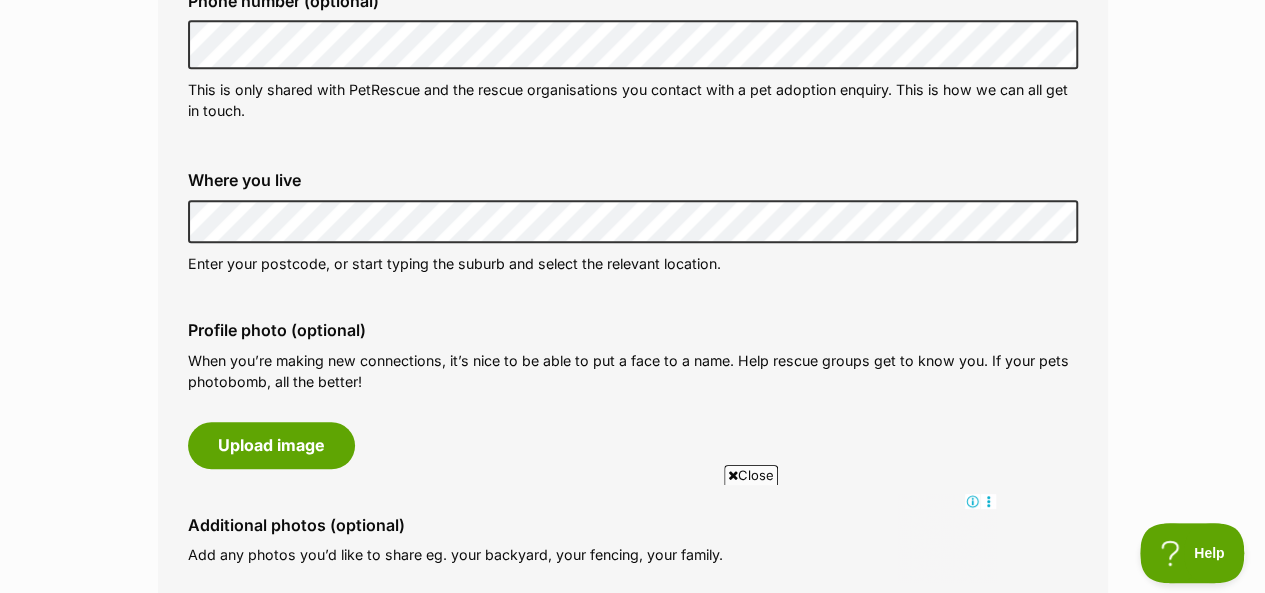 click on "My adopter profile
Why do I need an adopter profile?
Your adopter profile will not be visible to the public.
Great adoptions happen when a great match is made. Completing your profile helps rescue organisations get to know you and what you’re looking for in a pet. Only when you submit an adoption enquiry via the PetRescue website will we send your details to the organisation caring for that pet.
About me
Phone number (optional)
This is only shared with PetRescue and the rescue organisations you contact with a pet adoption enquiry. This is how we can all get in touch.
Where you live
Address line 1 (optional)
Address line 2 (optional)
Suburb (optional)
State New South Wales
Postcode
Enter your postcode, or start typing the suburb and select the relevant location.
Profile photo (optional)
Upload image
Remove profile image (optional)
Additional photos (optional)" at bounding box center (632, 847) 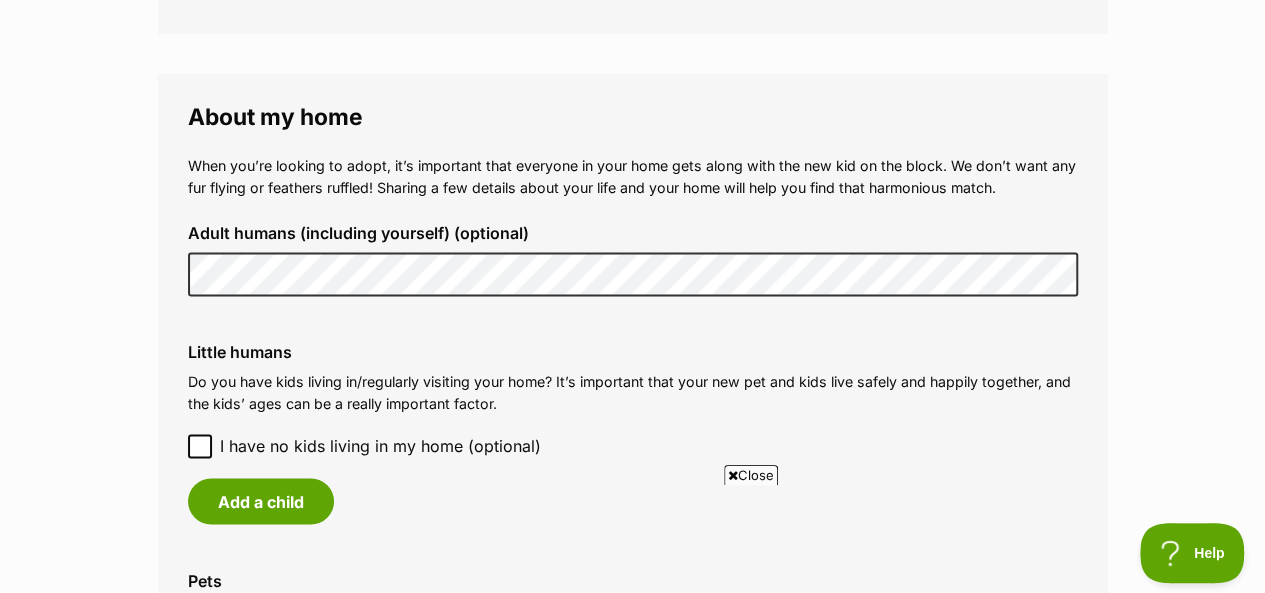 scroll, scrollTop: 0, scrollLeft: 0, axis: both 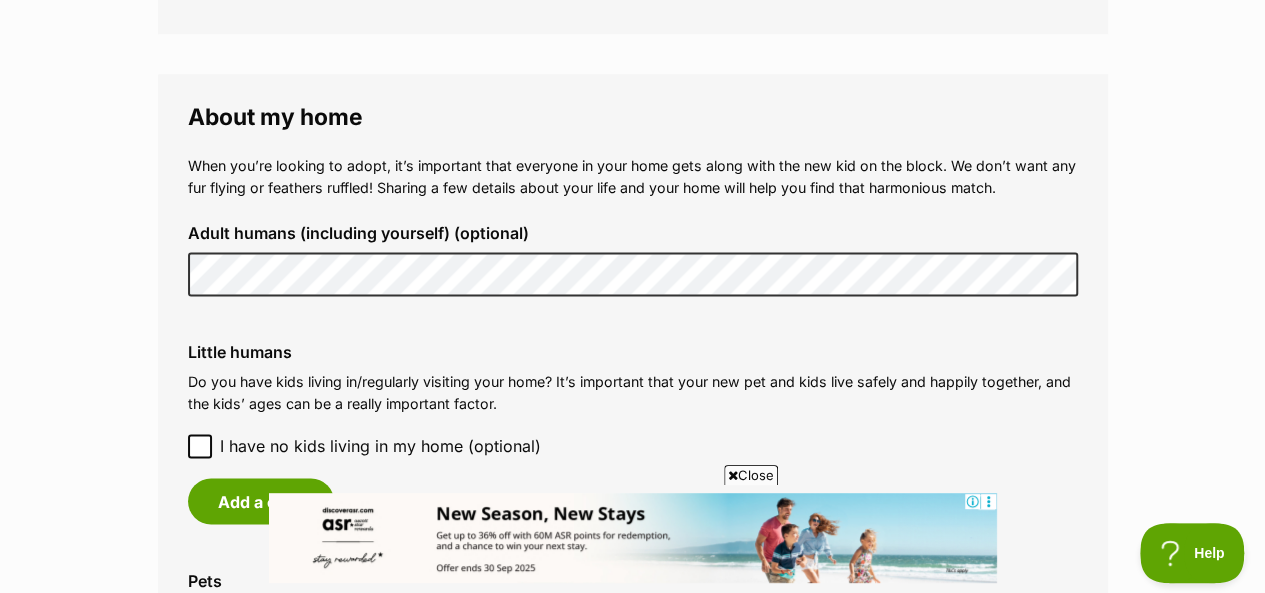 click on "My adopter profile
Why do I need an adopter profile?
Your adopter profile will not be visible to the public.
Great adoptions happen when a great match is made. Completing your profile helps rescue organisations get to know you and what you’re looking for in a pet. Only when you submit an adoption enquiry via the PetRescue website will we send your details to the organisation caring for that pet.
About me
Phone number (optional)
This is only shared with PetRescue and the rescue organisations you contact with a pet adoption enquiry. This is how we can all get in touch.
Where you live
Address line 1 (optional)
Address line 2 (optional)
Suburb (optional)
State New South Wales
Postcode
Enter your postcode, or start typing the suburb and select the relevant location.
Profile photo (optional)
Upload image
Remove profile image (optional)
Additional photos (optional)" at bounding box center (632, 147) 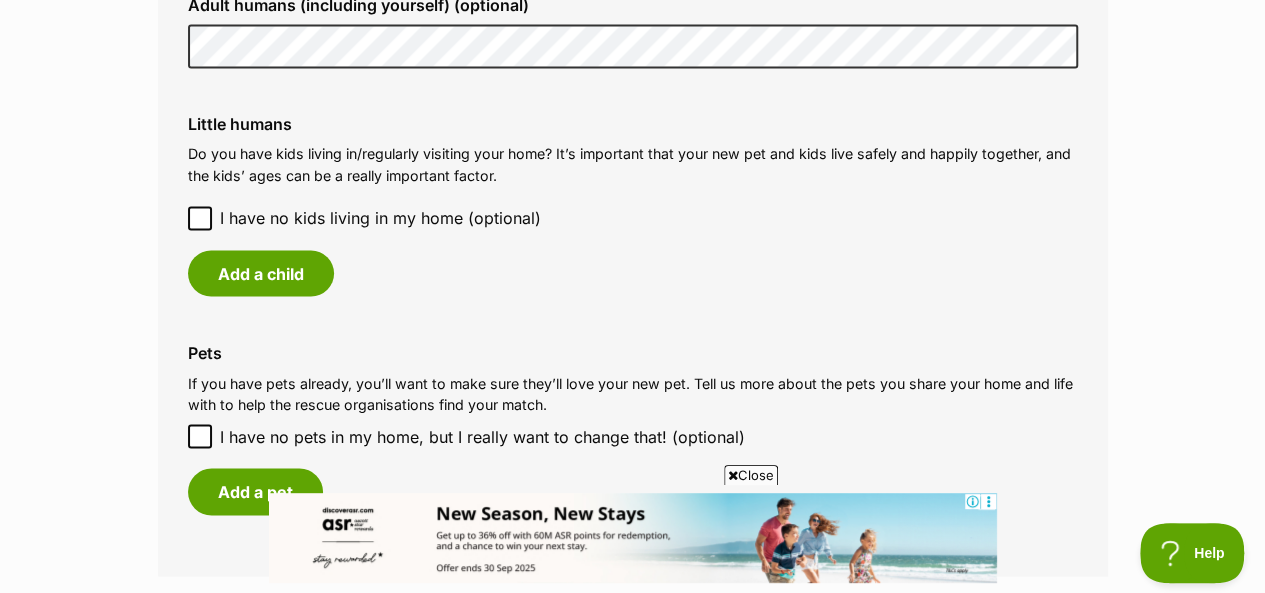 scroll, scrollTop: 1600, scrollLeft: 0, axis: vertical 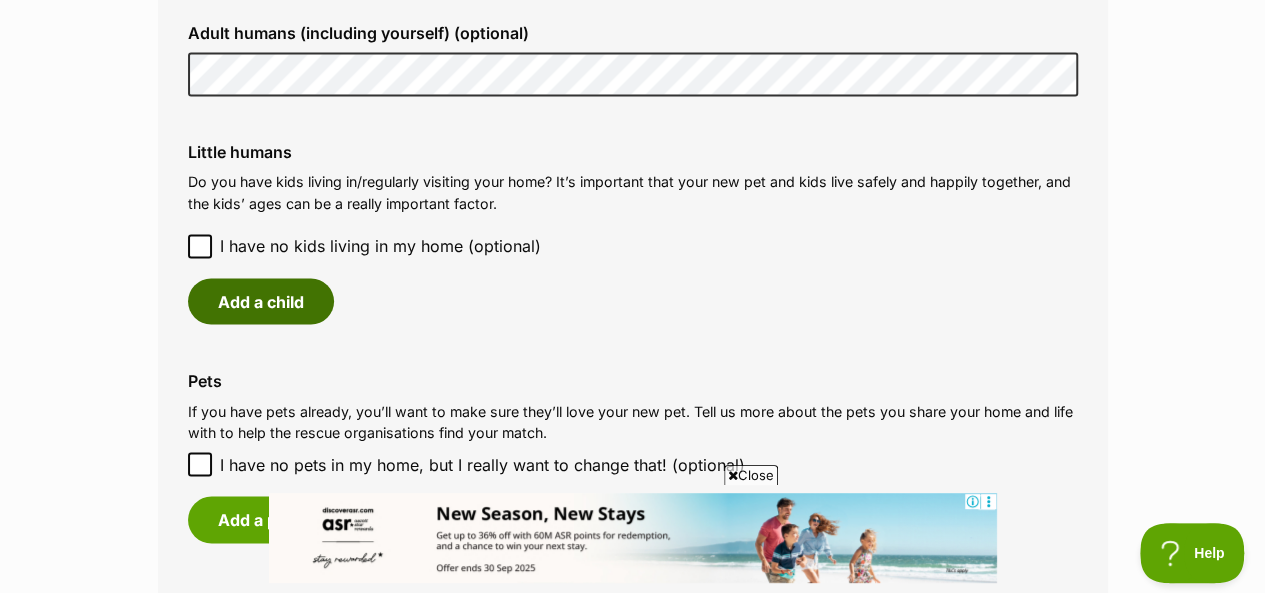 click on "Add a child" at bounding box center [261, 301] 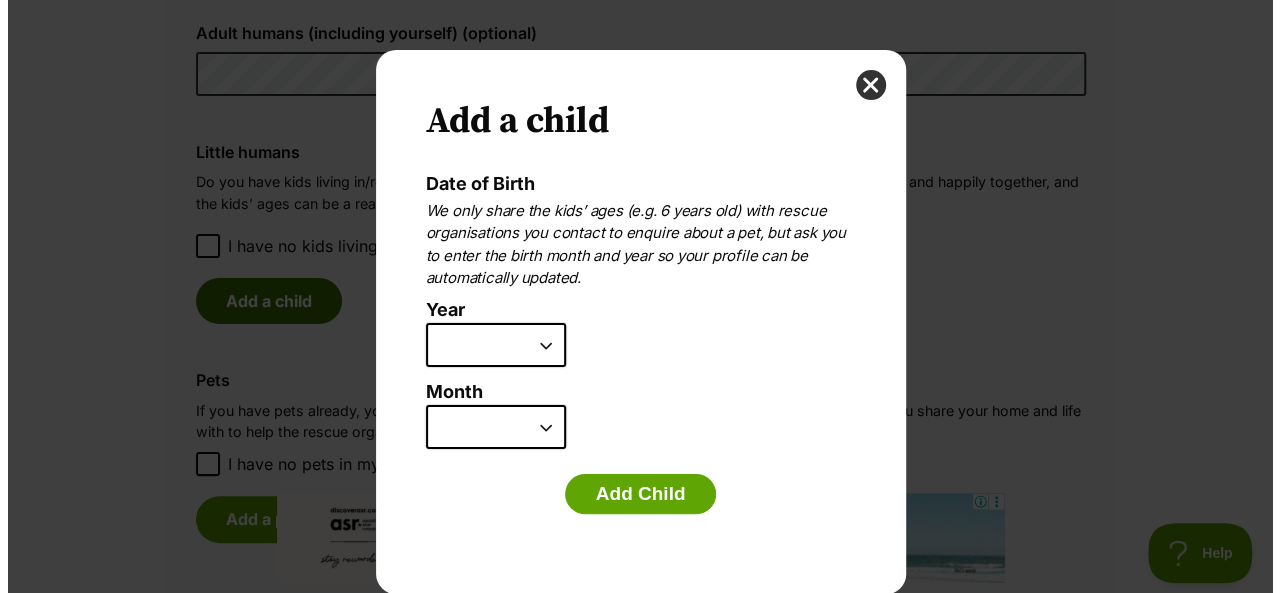 scroll, scrollTop: 0, scrollLeft: 0, axis: both 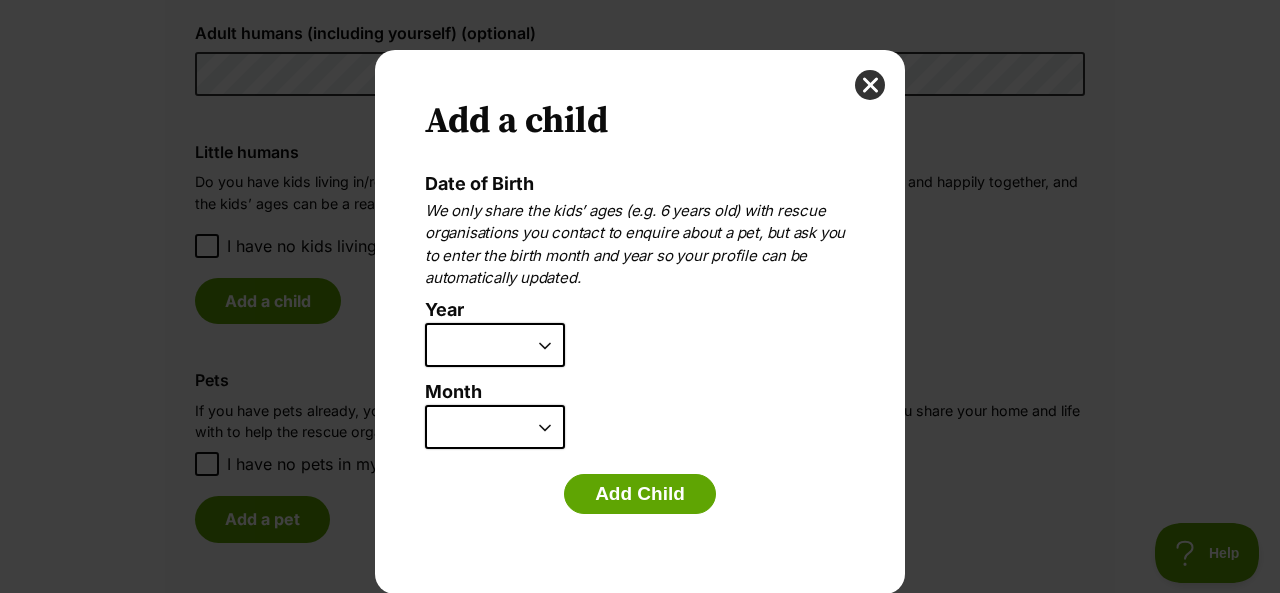 click on "2025
2024
2023
2022
2021
2020
2019
2018
2017
2016
2015
2014
2013
2012
2011
2010
2009
2008
2007" at bounding box center [495, 345] 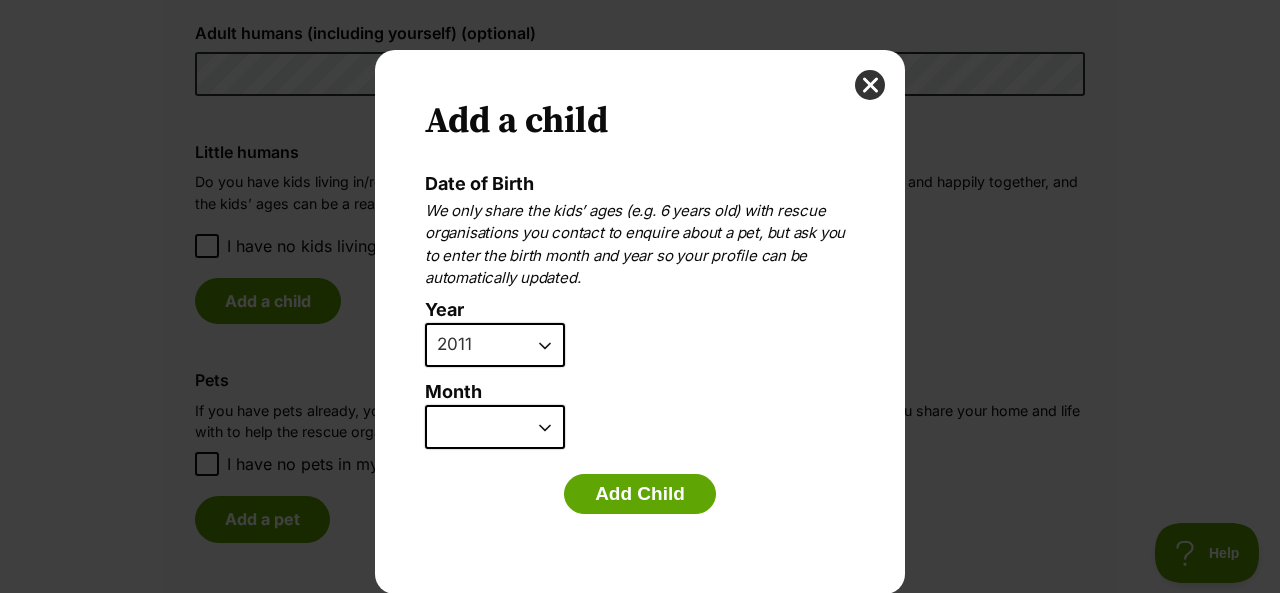 click on "January
February
March
April
May
June
July
August
September
October
November
December" at bounding box center (495, 427) 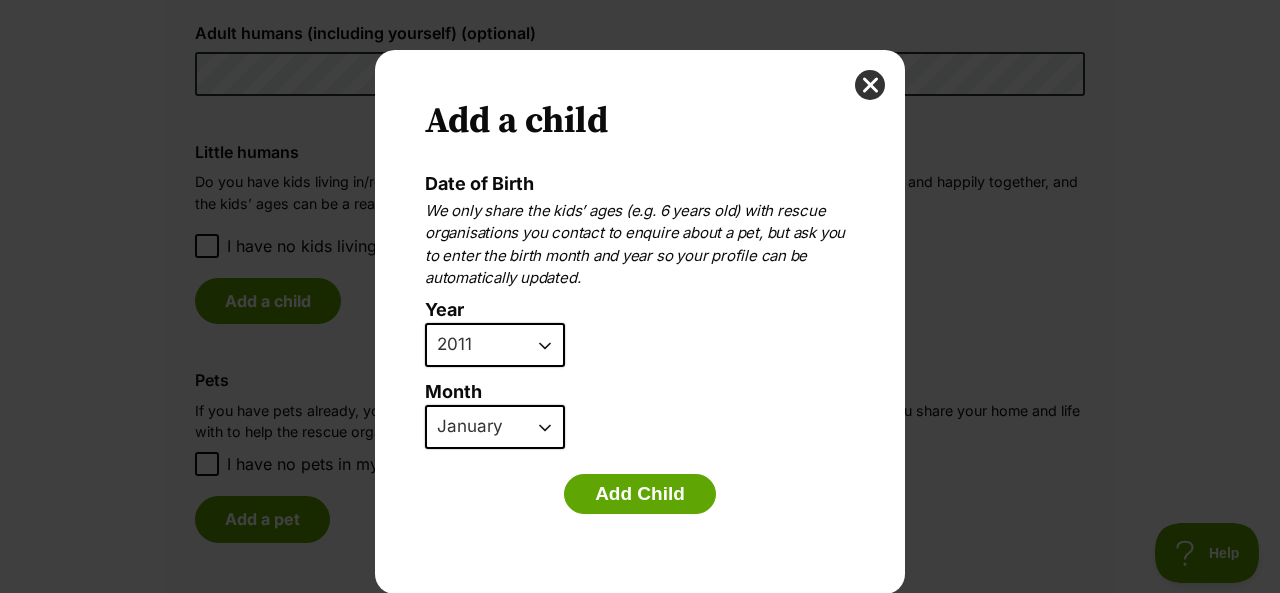 click on "January
February
March
April
May
June
July
August
September
October
November
December" at bounding box center (495, 427) 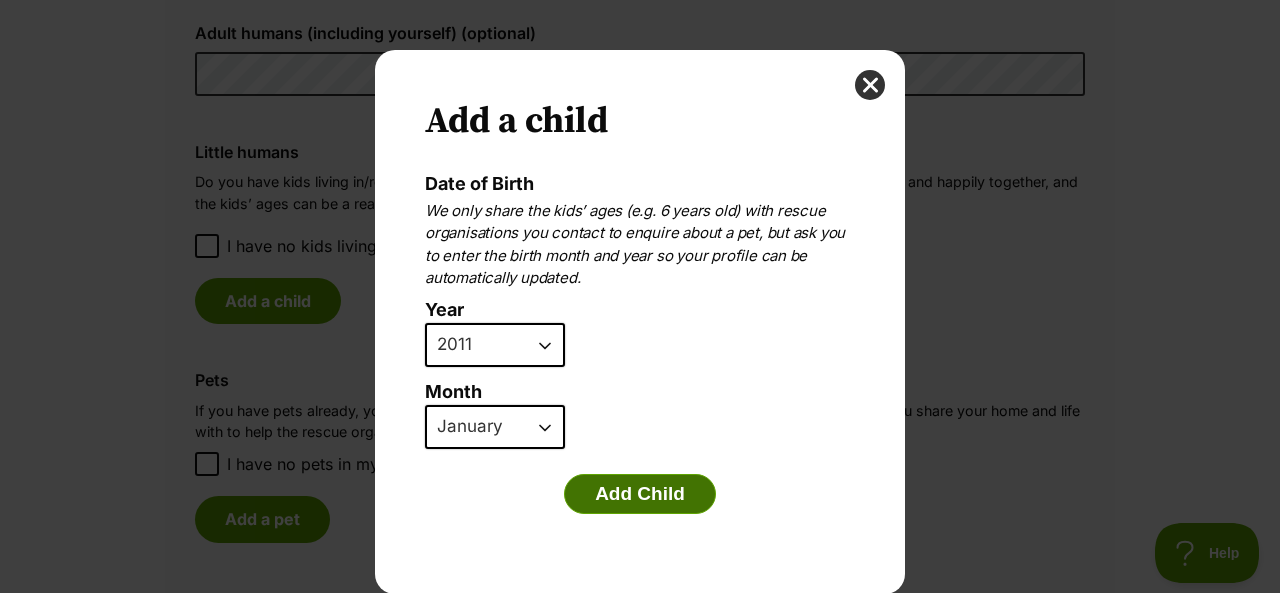 click on "Add Child" at bounding box center (640, 494) 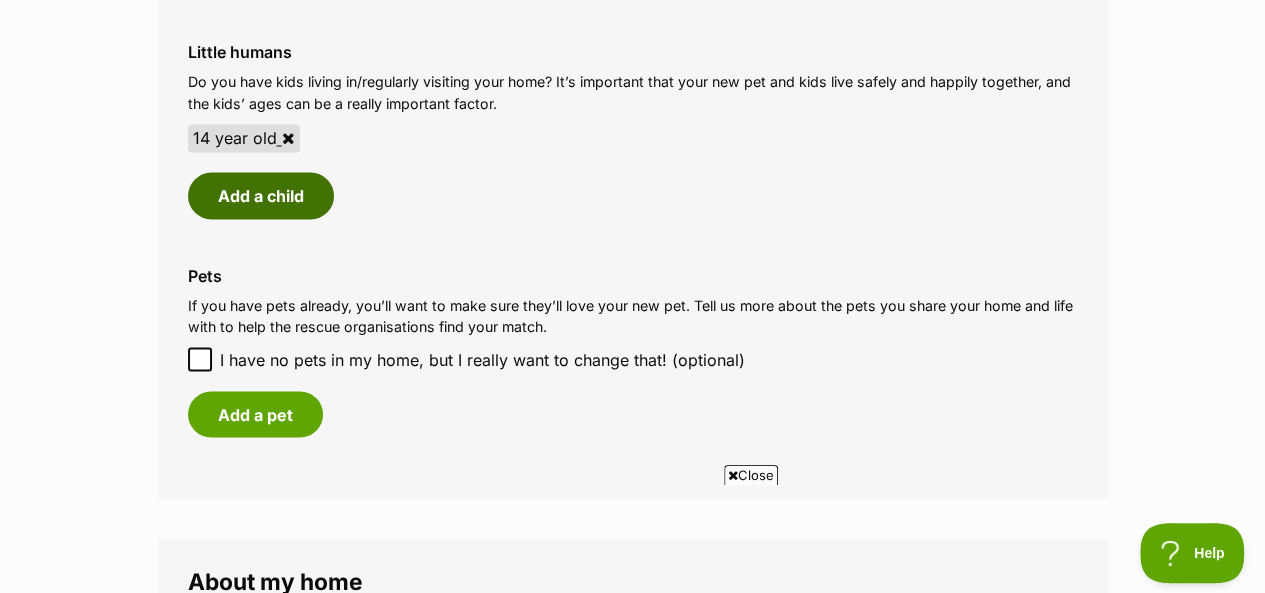 scroll, scrollTop: 1800, scrollLeft: 0, axis: vertical 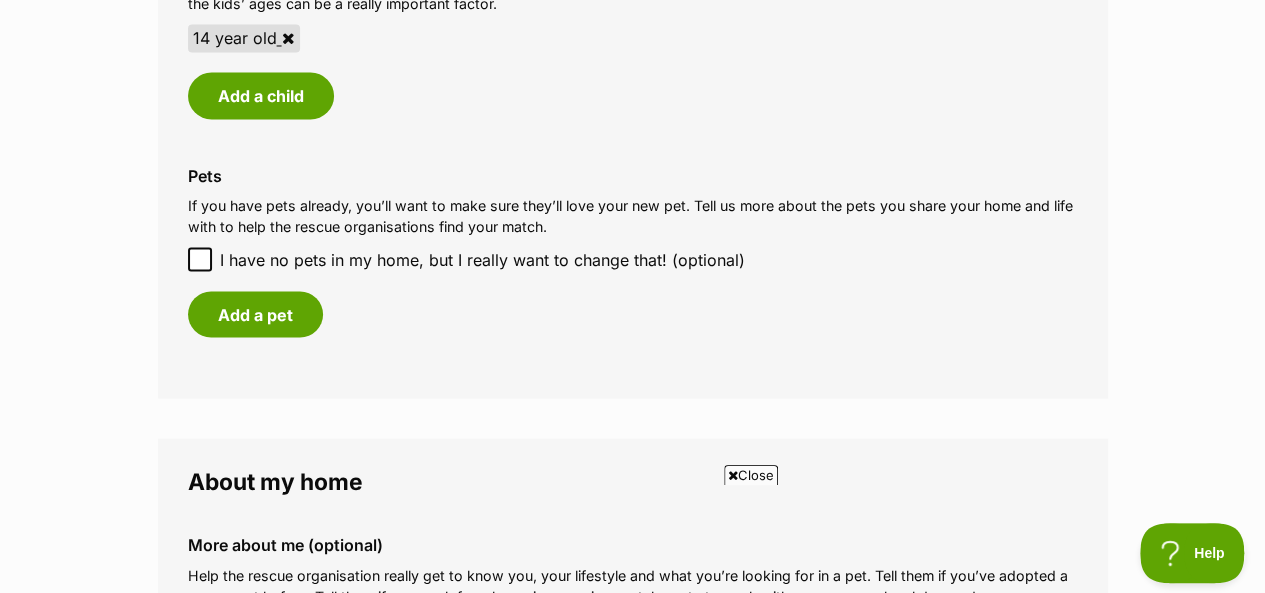 click 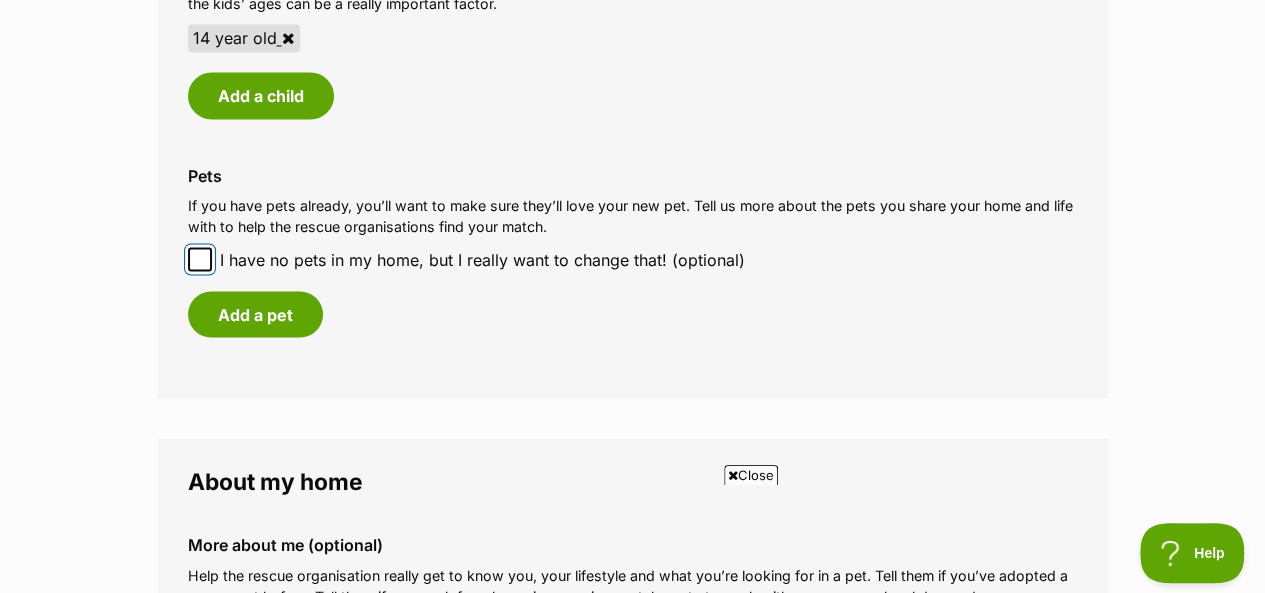 click on "I have no pets in my home, but I really want to change that! (optional)" at bounding box center [200, 259] 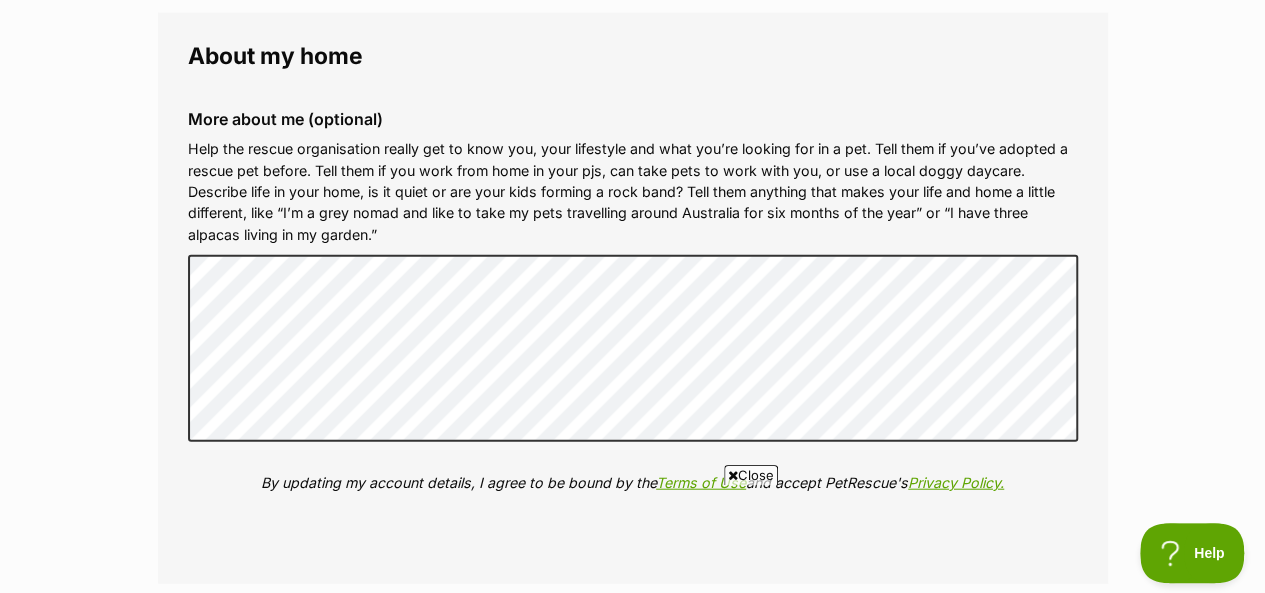 scroll, scrollTop: 2200, scrollLeft: 0, axis: vertical 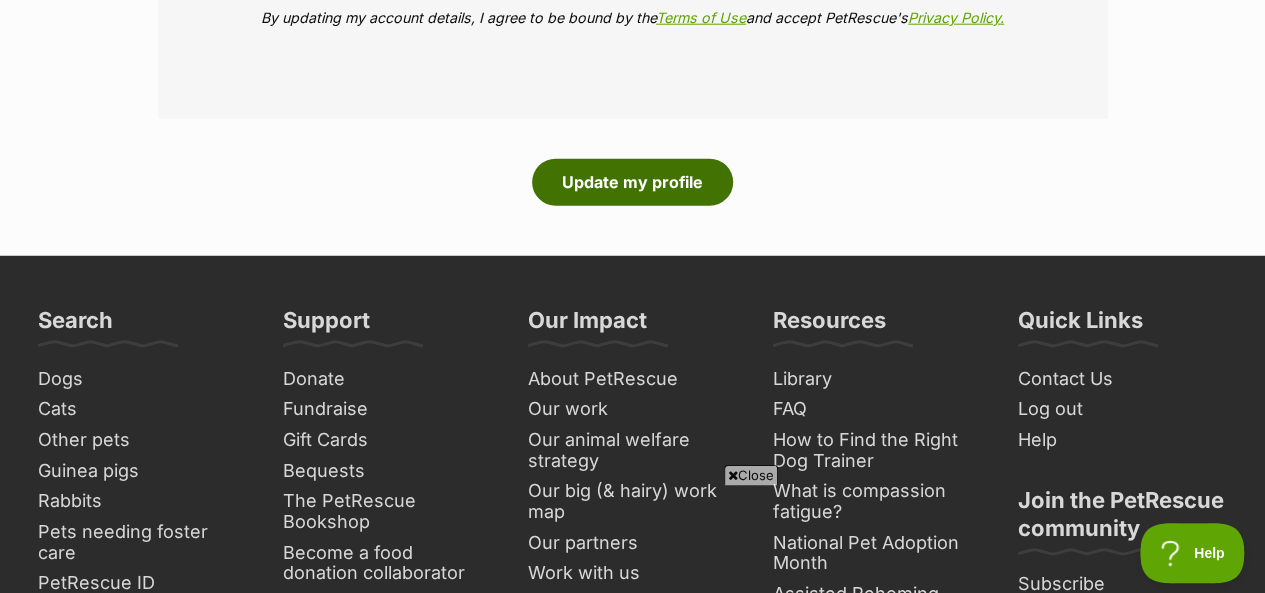 click on "Update my profile" at bounding box center [632, 182] 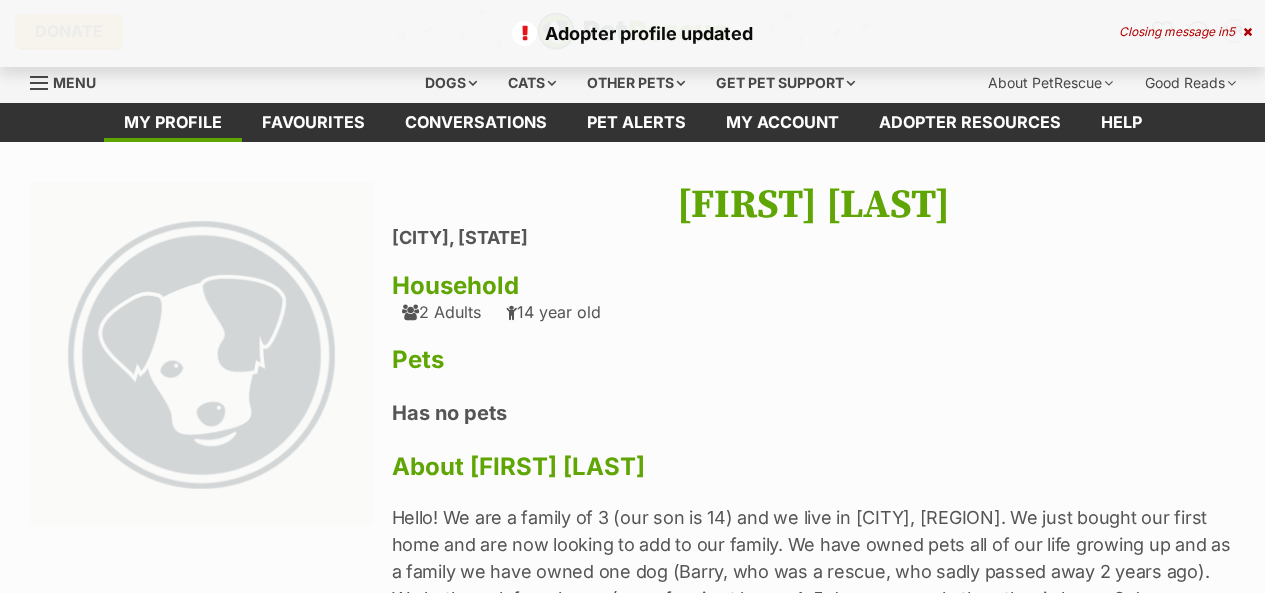 scroll, scrollTop: 0, scrollLeft: 0, axis: both 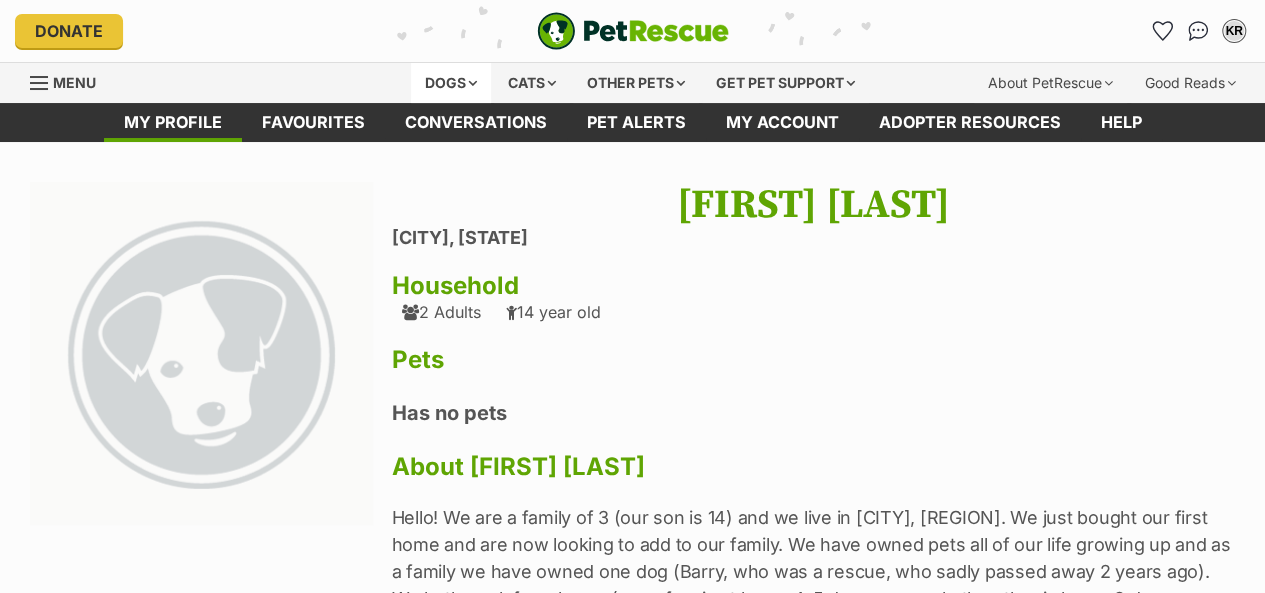 click on "Dogs" at bounding box center [451, 83] 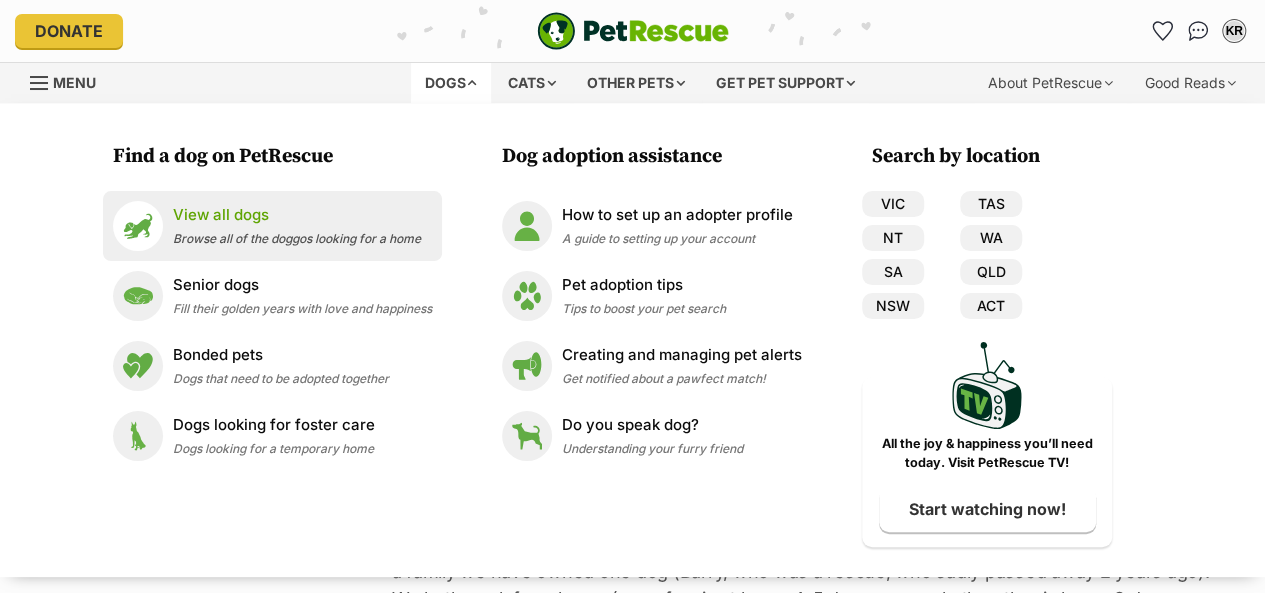 click on "View all dogs" at bounding box center (297, 215) 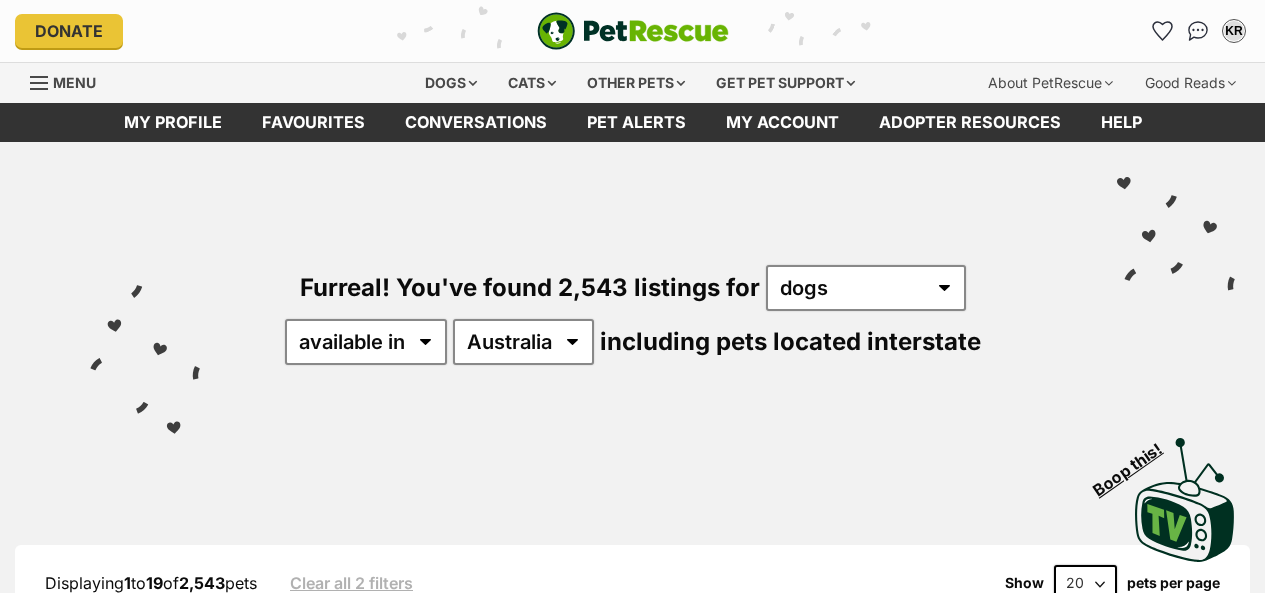 scroll, scrollTop: 0, scrollLeft: 0, axis: both 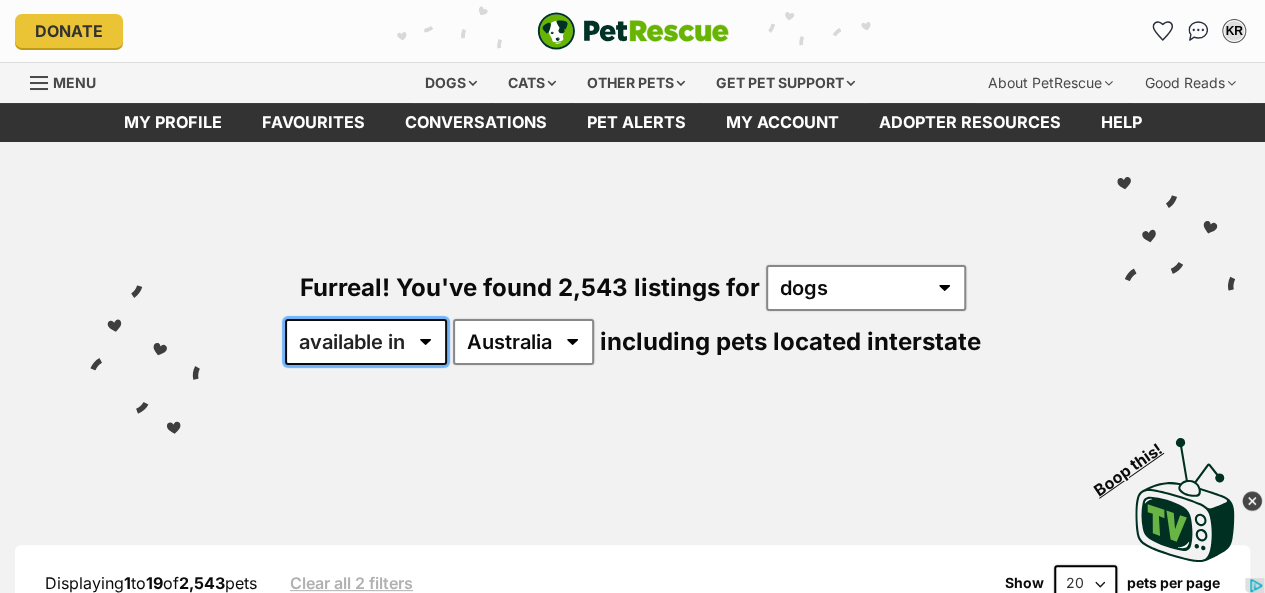 click on "available in
located in" at bounding box center [366, 342] 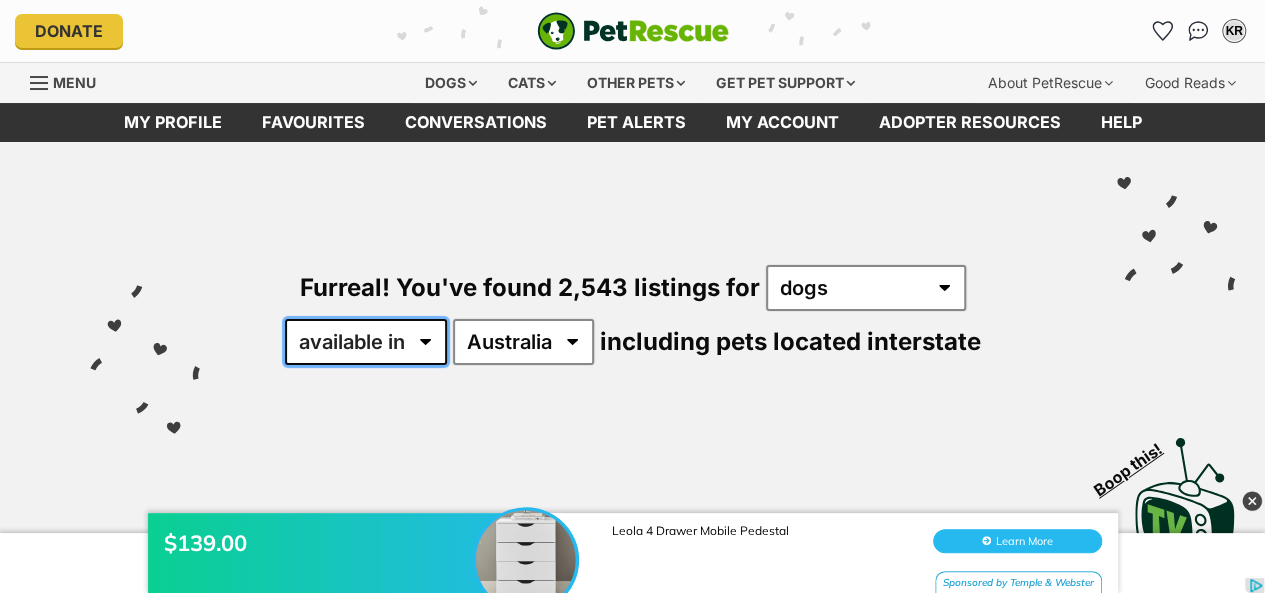 scroll, scrollTop: 0, scrollLeft: 0, axis: both 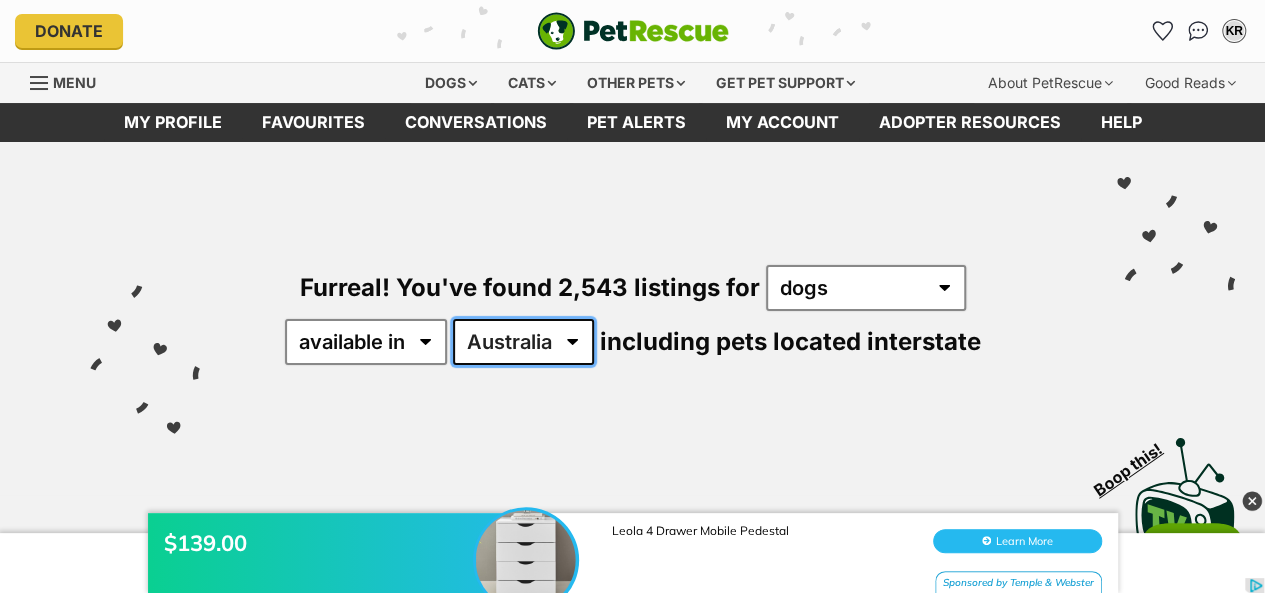 click on "Australia
ACT
NSW
NT
QLD
SA
TAS
VIC
WA" at bounding box center [523, 342] 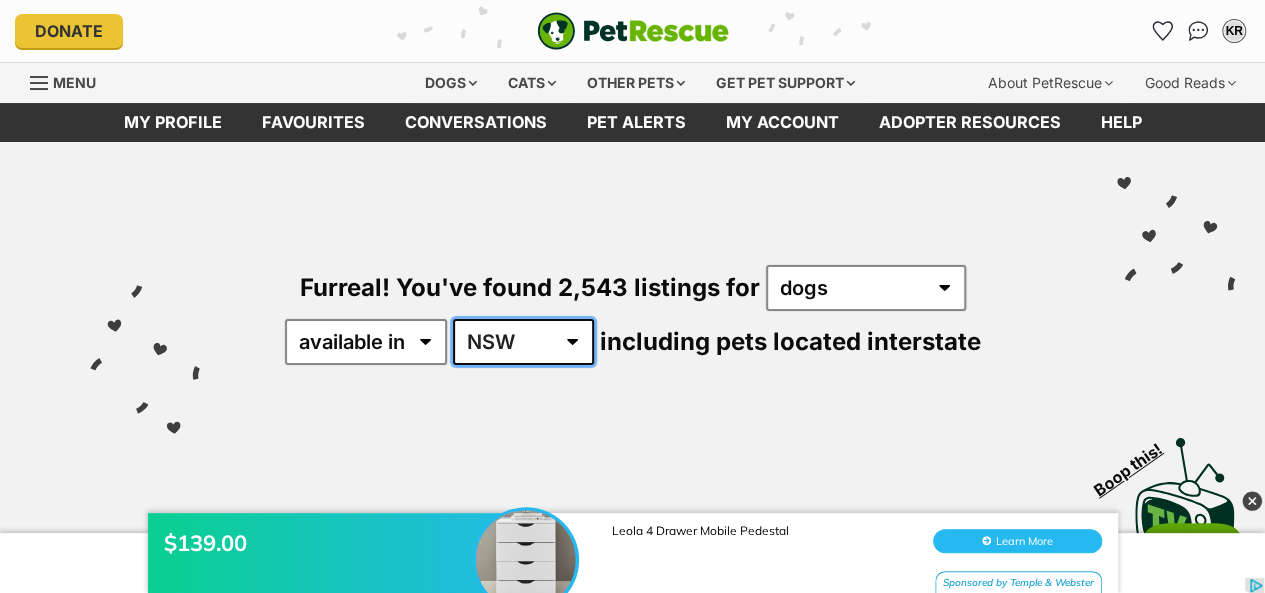 click on "Australia
ACT
NSW
NT
QLD
SA
TAS
VIC
WA" at bounding box center [523, 342] 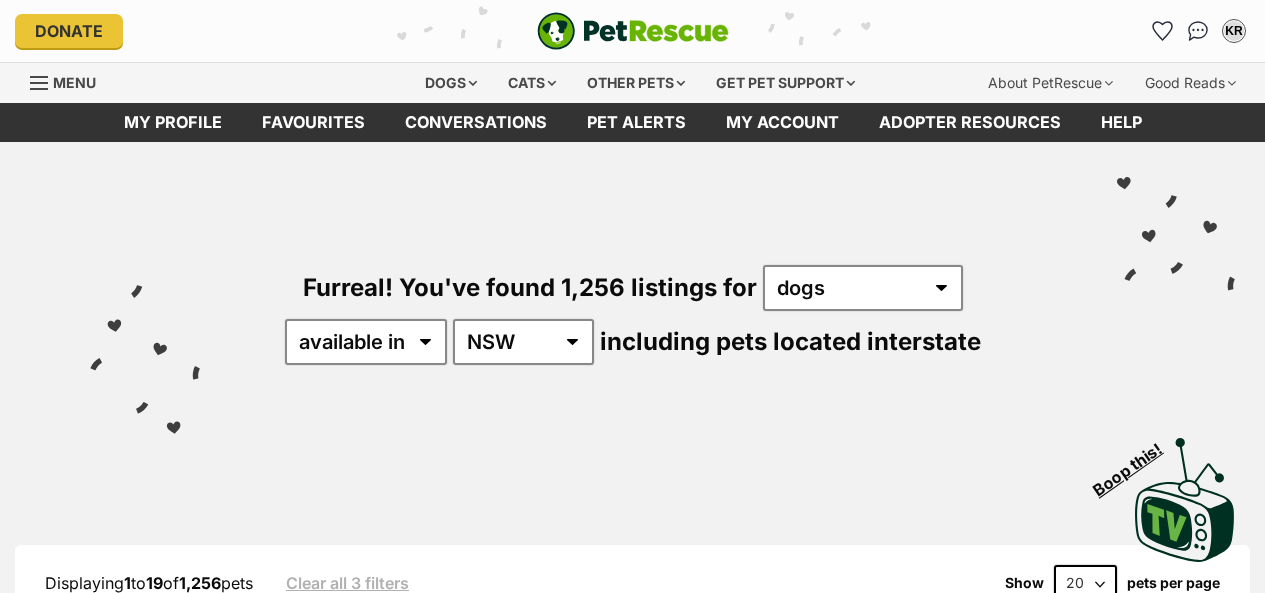 scroll, scrollTop: 0, scrollLeft: 0, axis: both 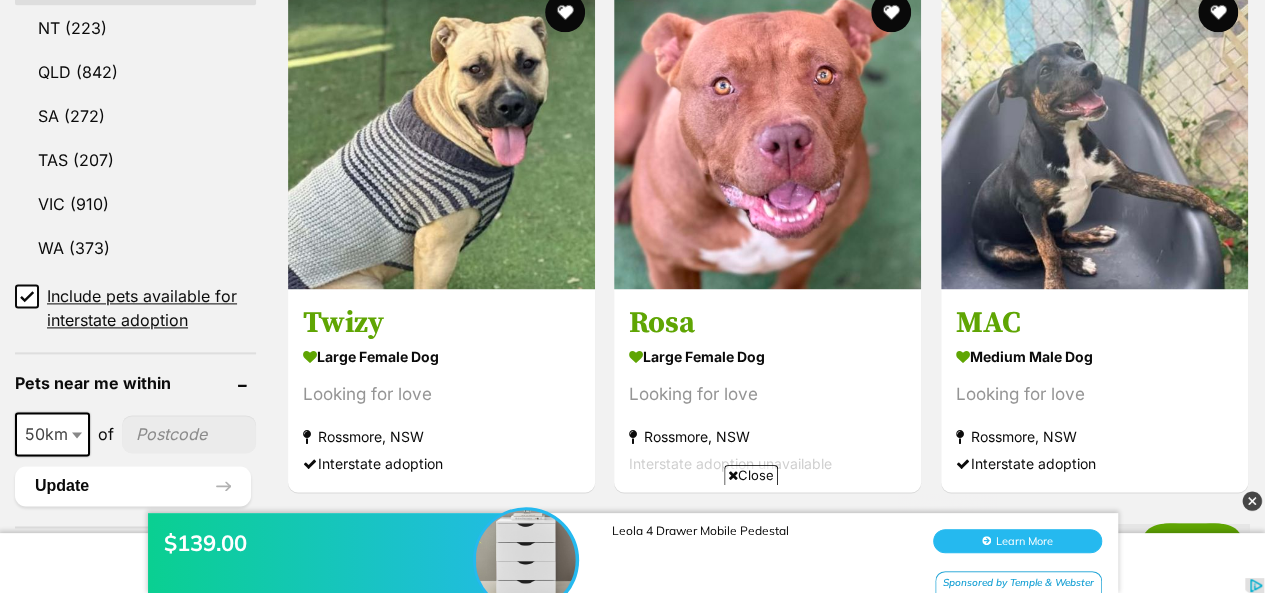 click 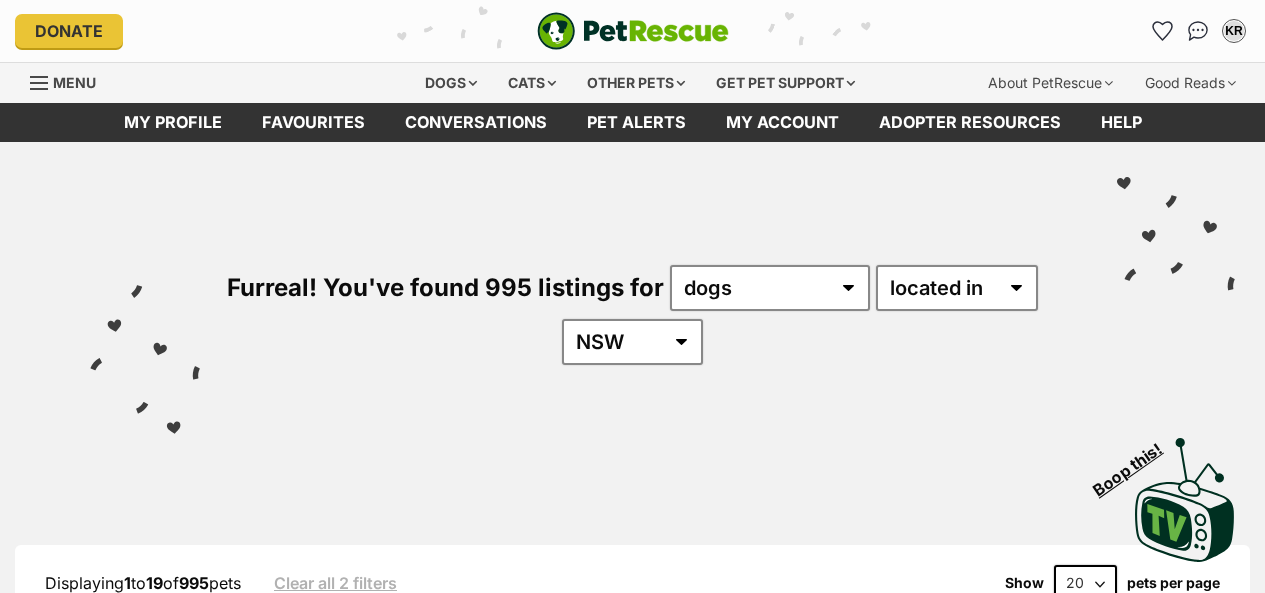 scroll, scrollTop: 0, scrollLeft: 0, axis: both 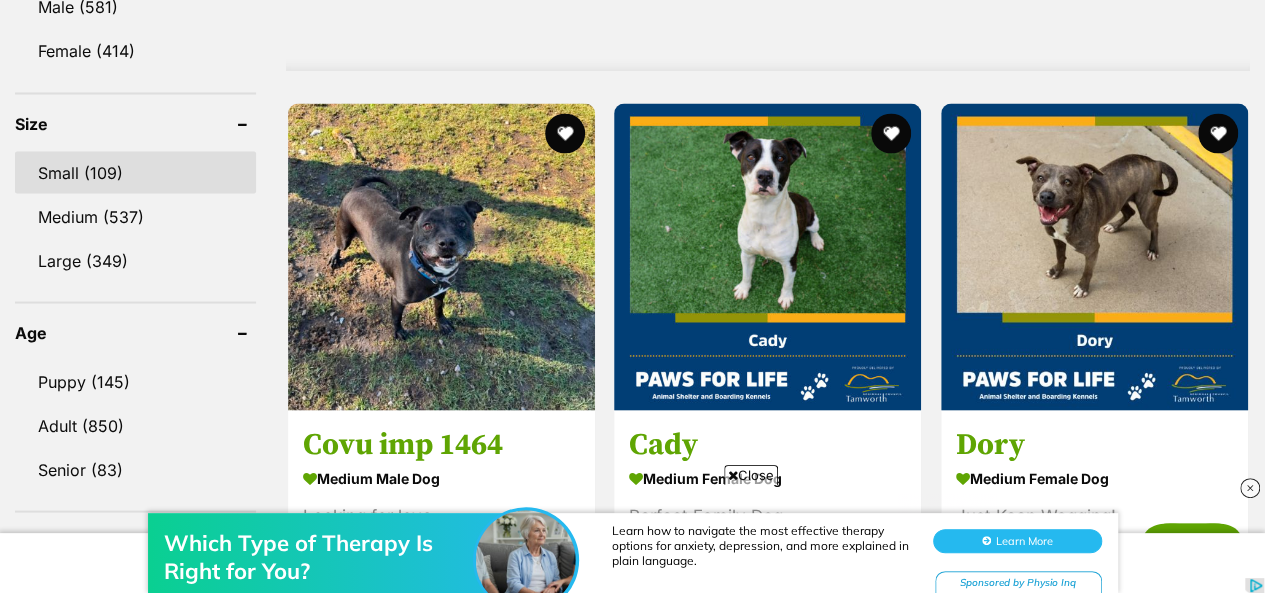 click on "Small (109)" at bounding box center (135, 172) 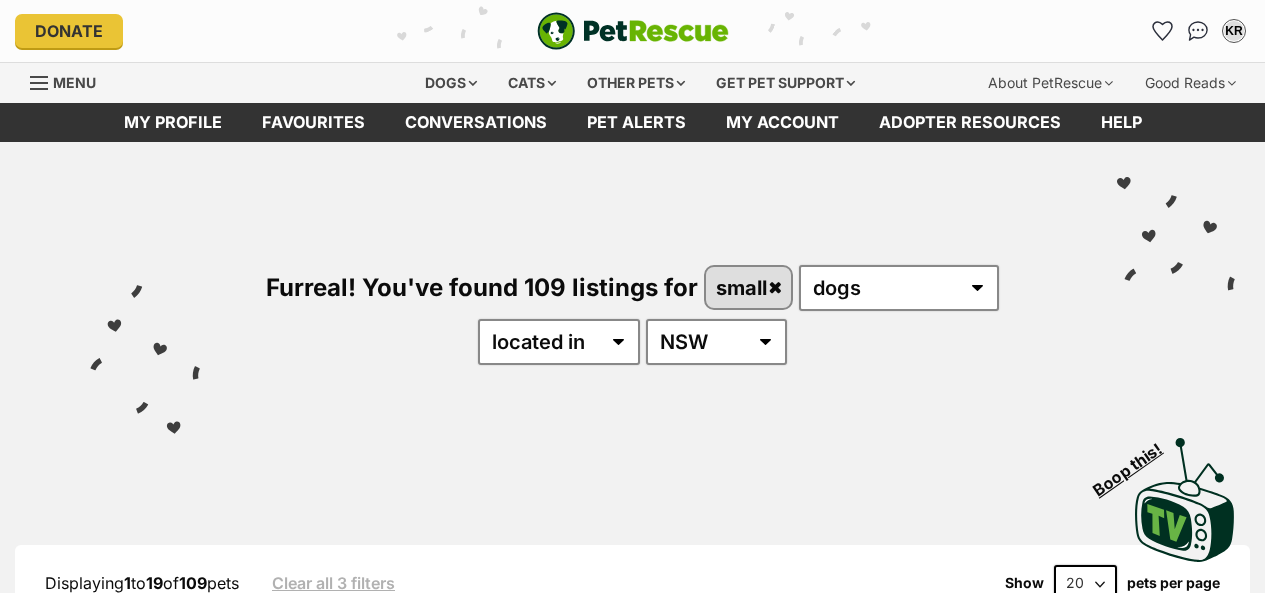 scroll, scrollTop: 0, scrollLeft: 0, axis: both 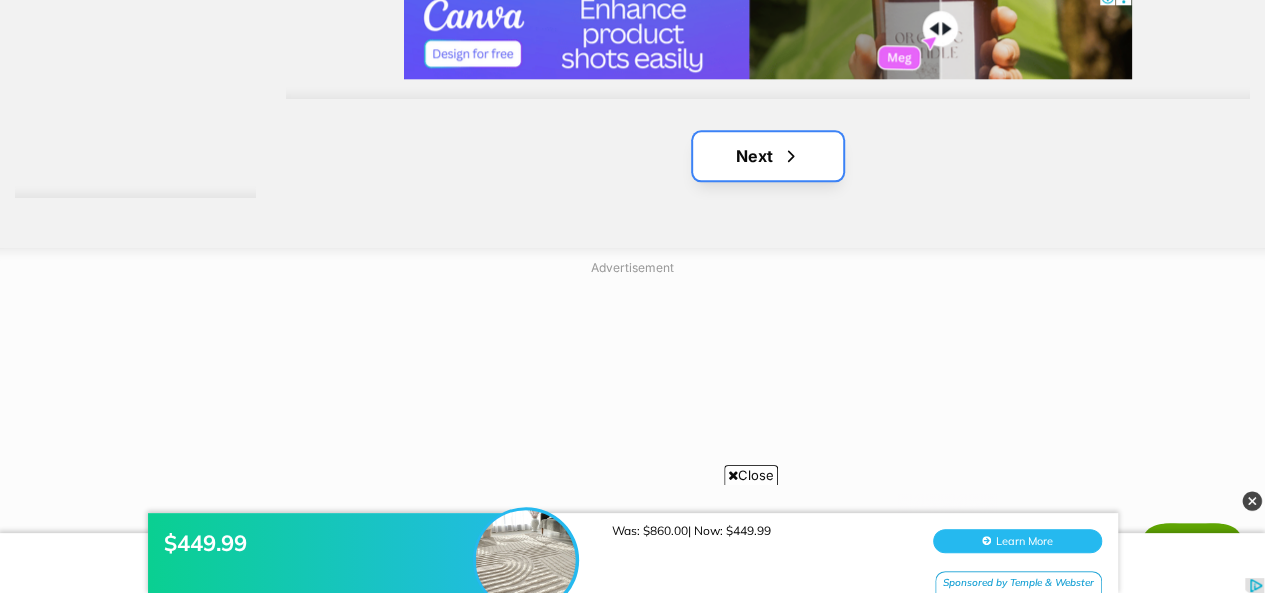 click on "Next" at bounding box center (768, 156) 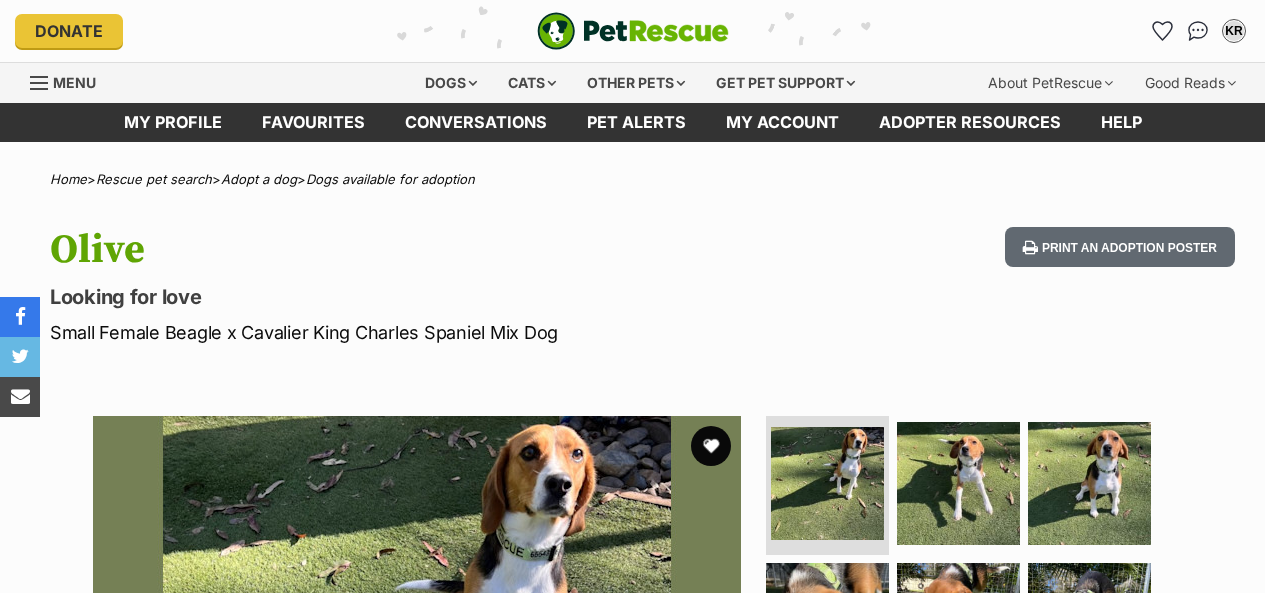 scroll, scrollTop: 0, scrollLeft: 0, axis: both 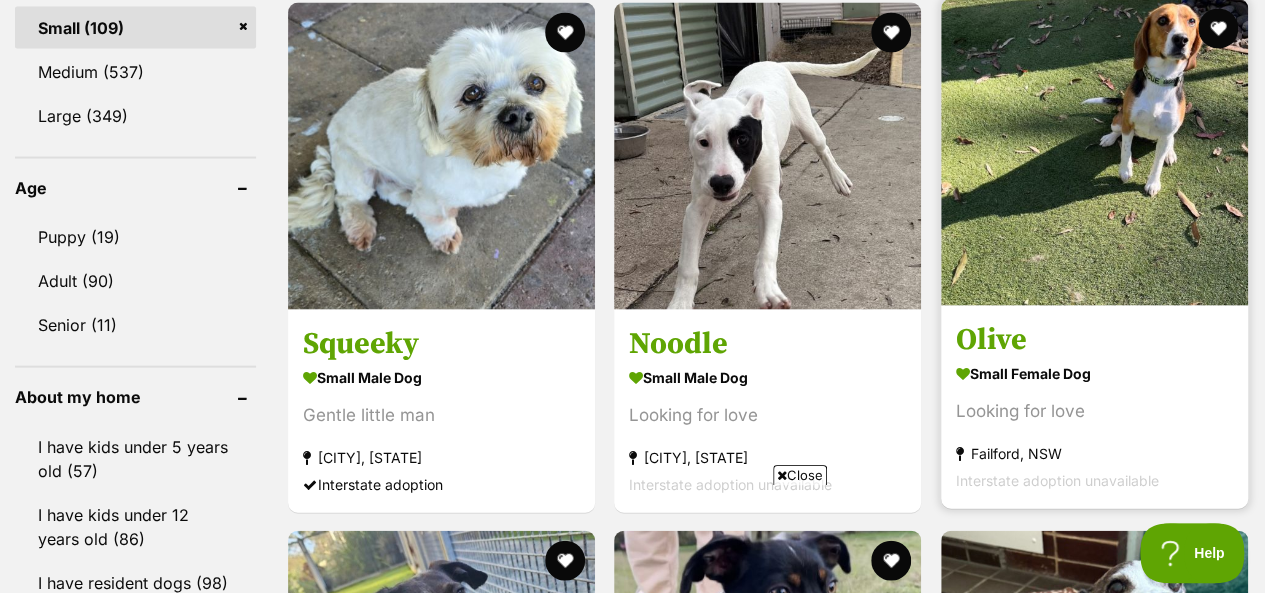 click at bounding box center (1094, 152) 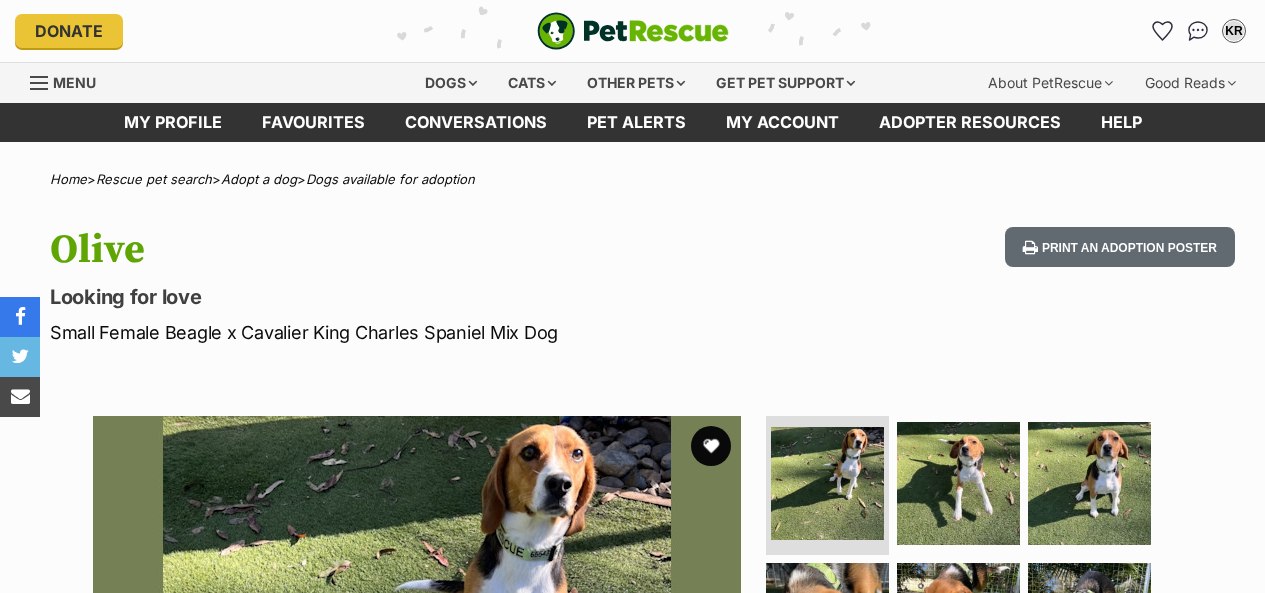 scroll, scrollTop: 0, scrollLeft: 0, axis: both 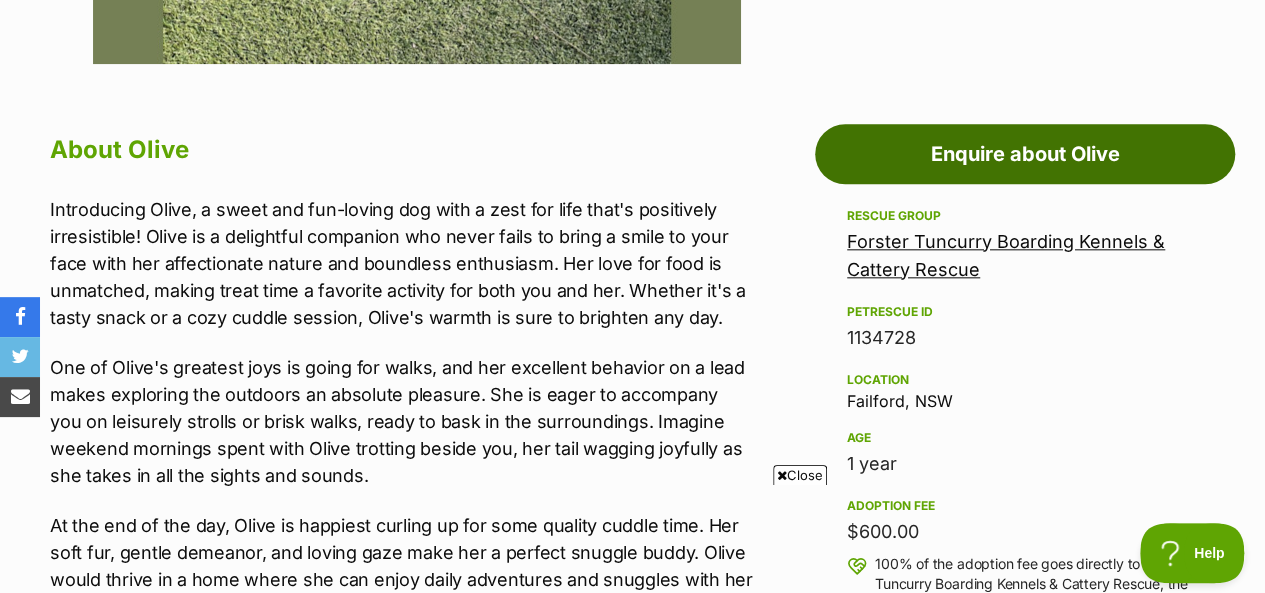 click on "Enquire about Olive" at bounding box center [1025, 154] 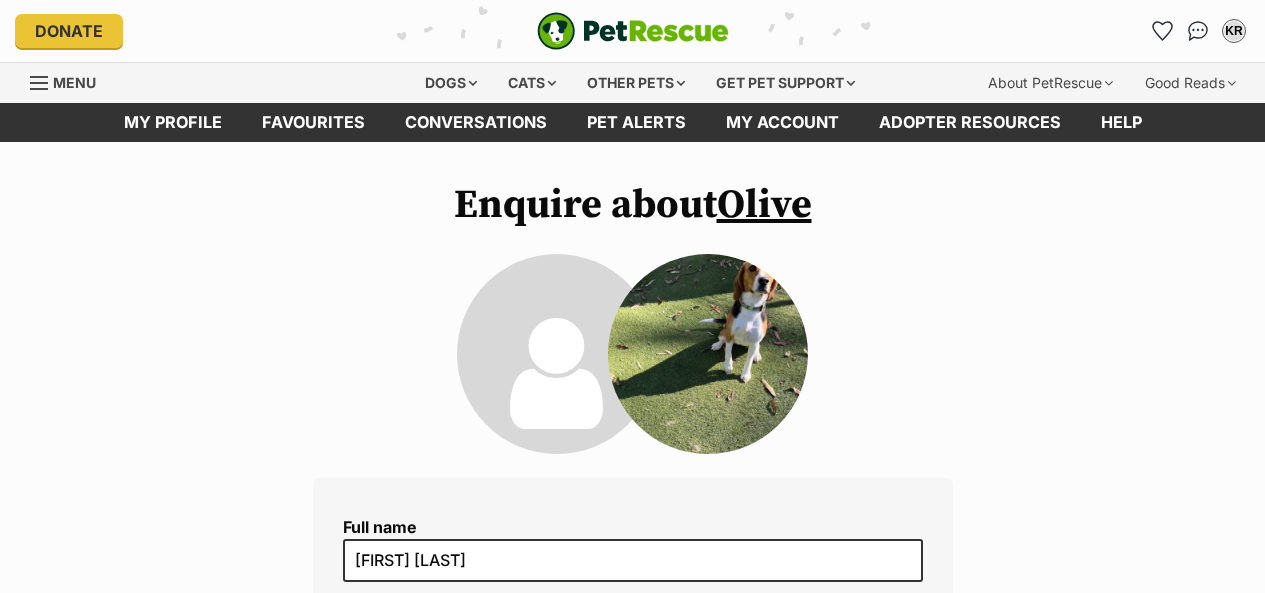 scroll, scrollTop: 0, scrollLeft: 0, axis: both 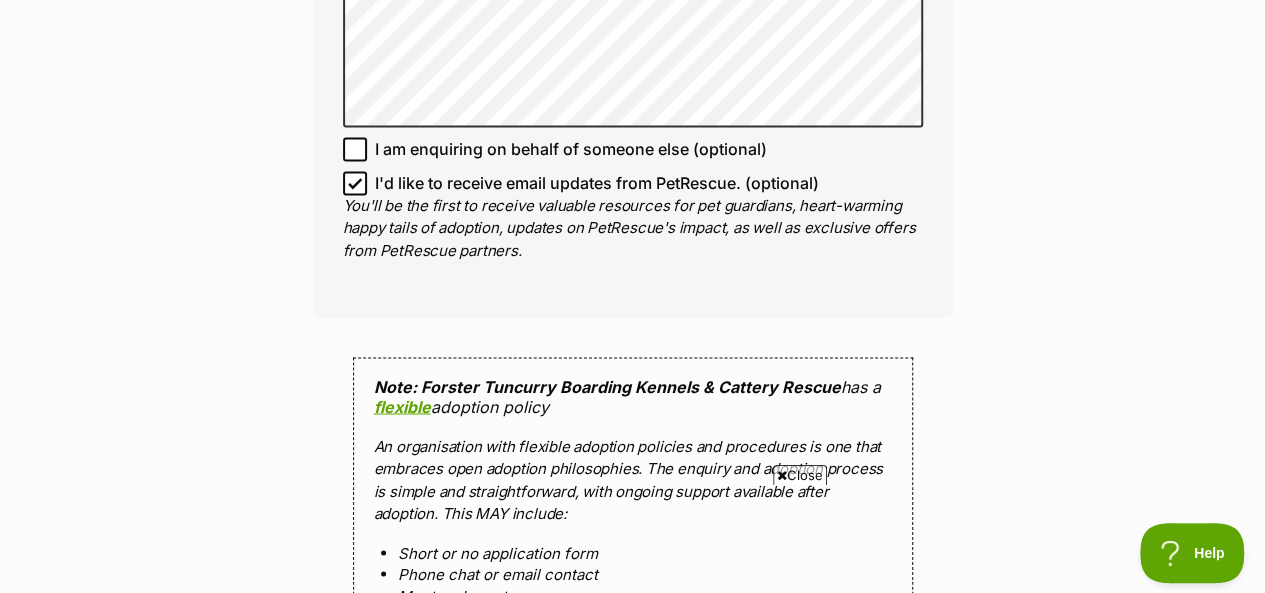 click 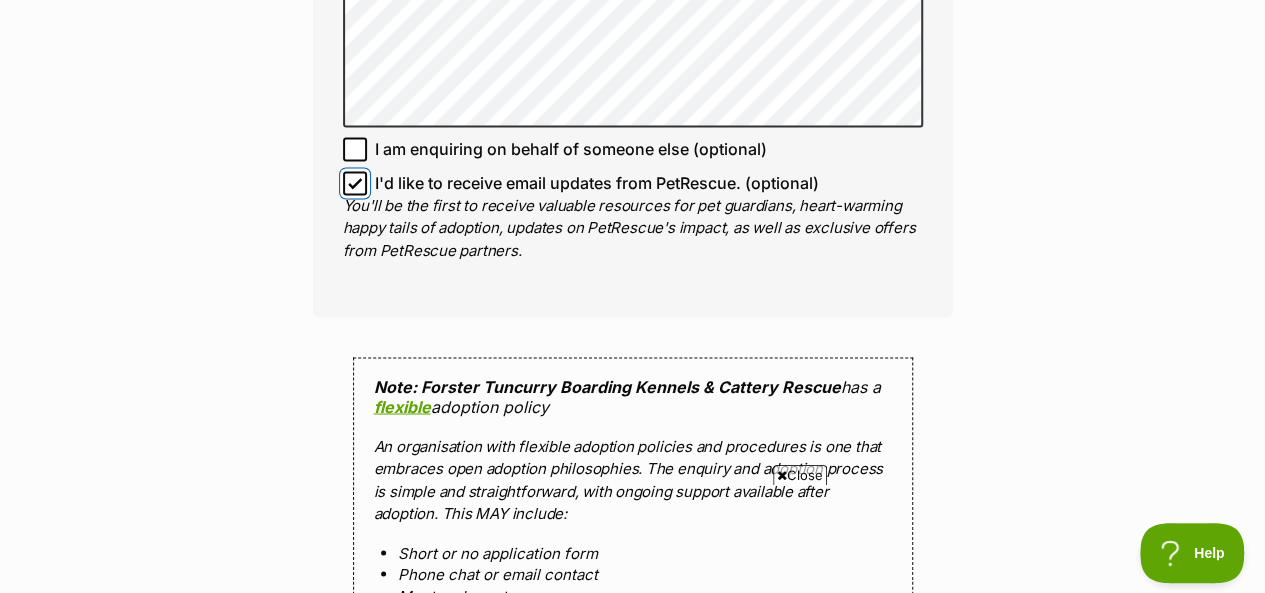 click on "I'd like to receive email updates from PetRescue. (optional)" at bounding box center [355, 183] 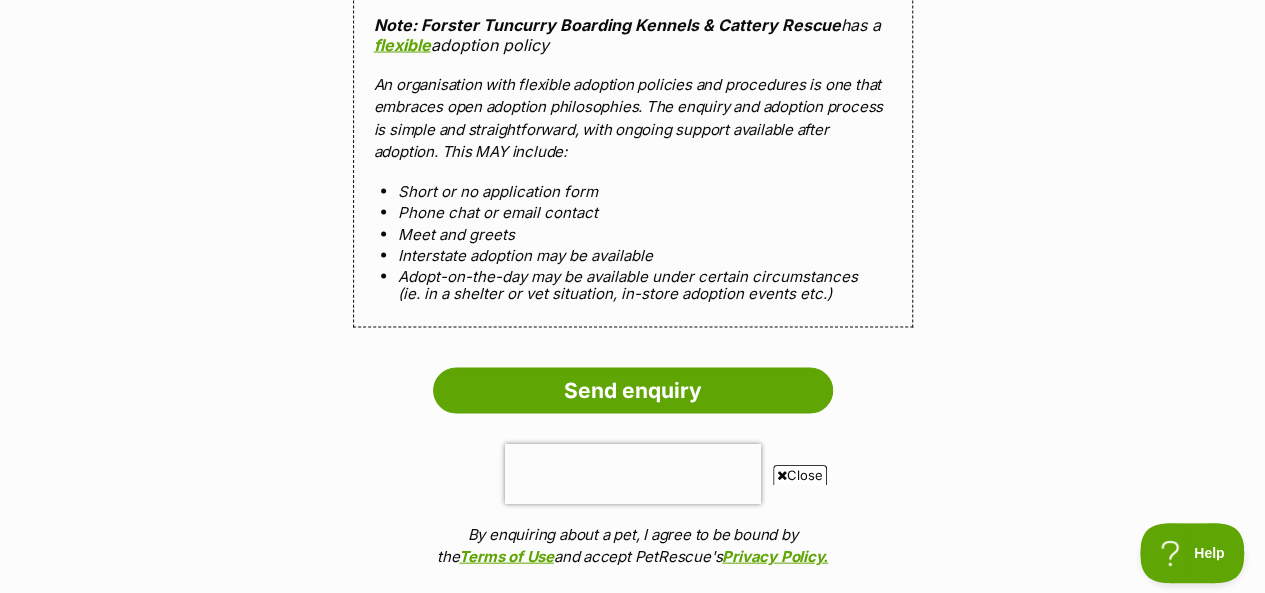 scroll, scrollTop: 1900, scrollLeft: 0, axis: vertical 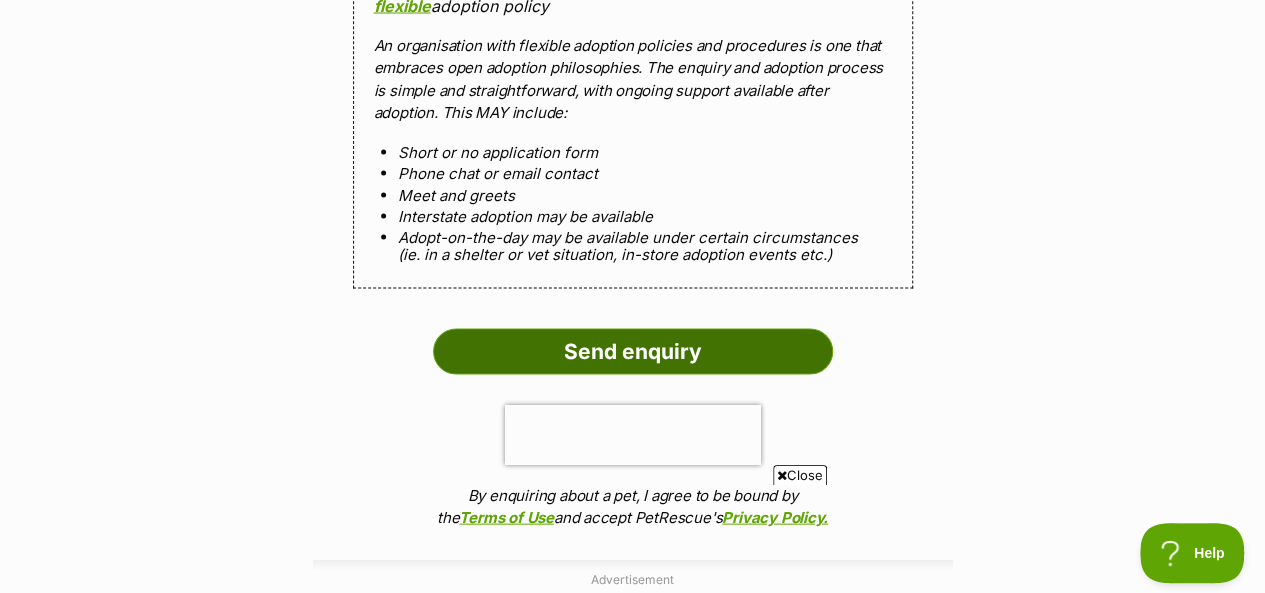 click on "Send enquiry" at bounding box center [633, 352] 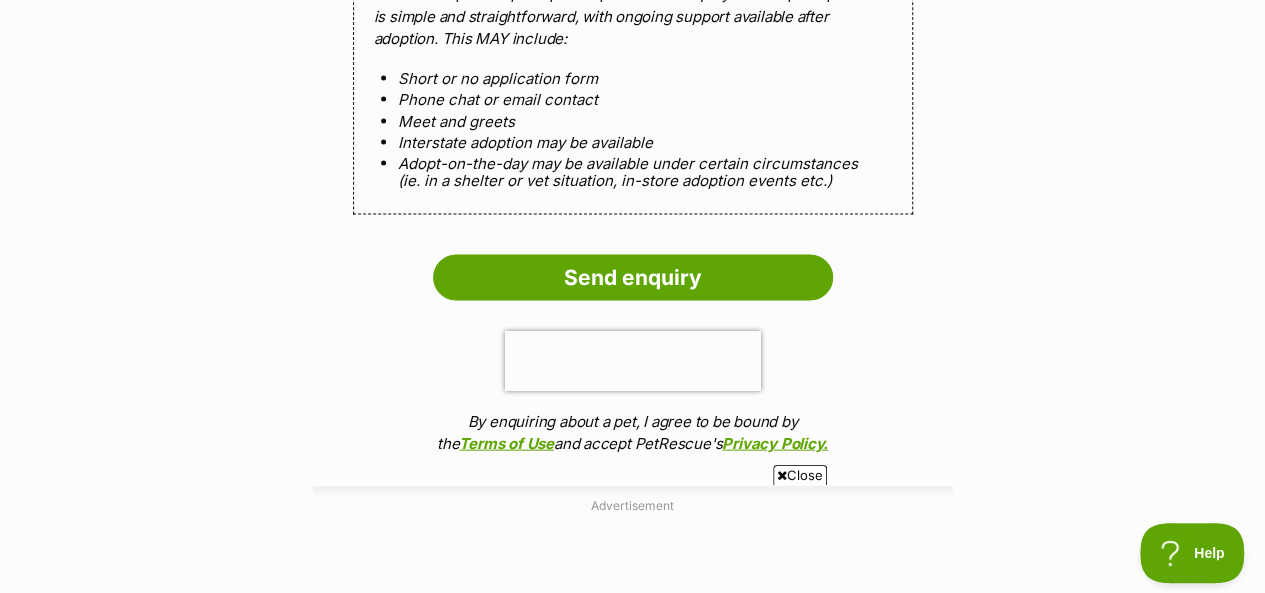 scroll, scrollTop: 2044, scrollLeft: 0, axis: vertical 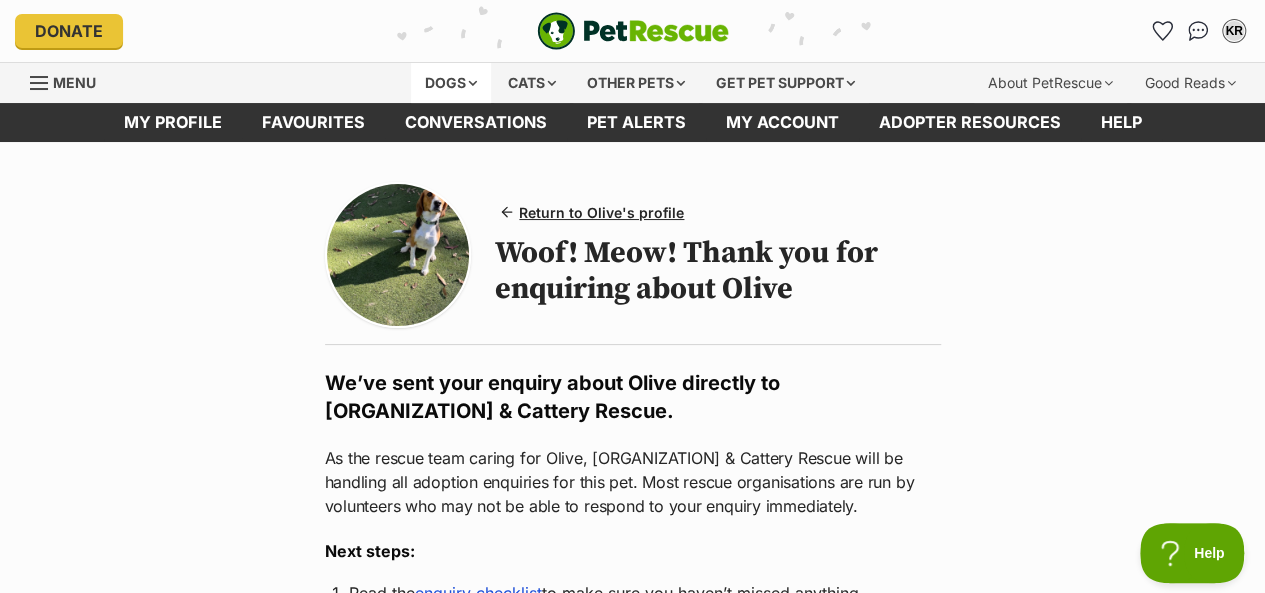 click on "Dogs" at bounding box center [451, 83] 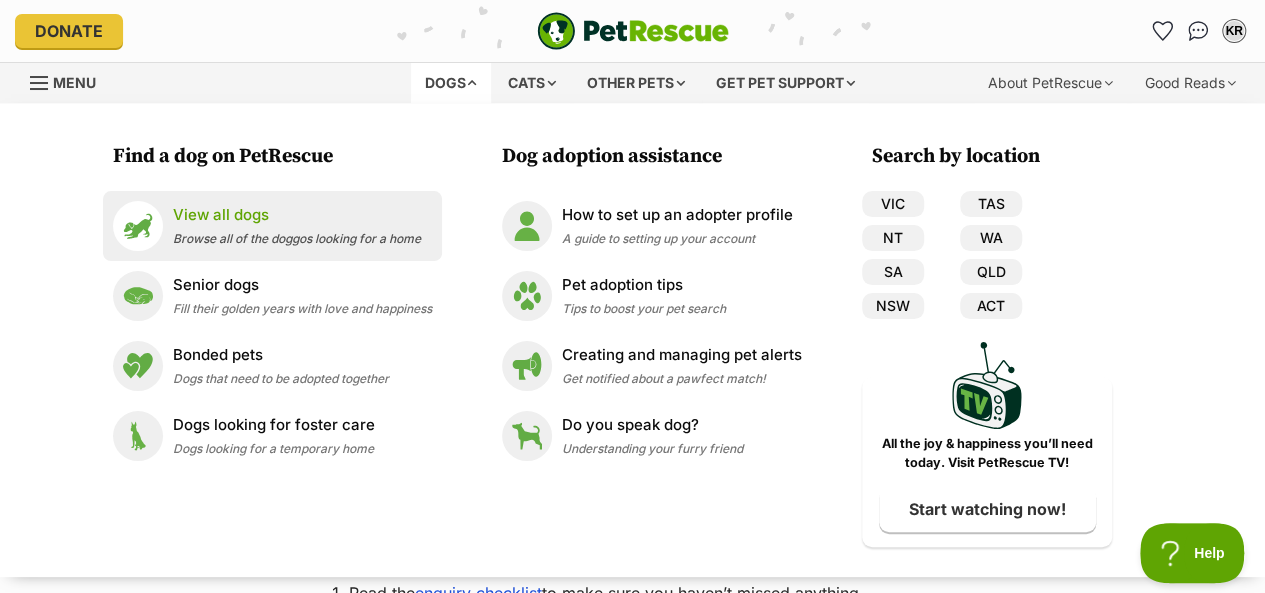 click on "View all dogs" at bounding box center (297, 215) 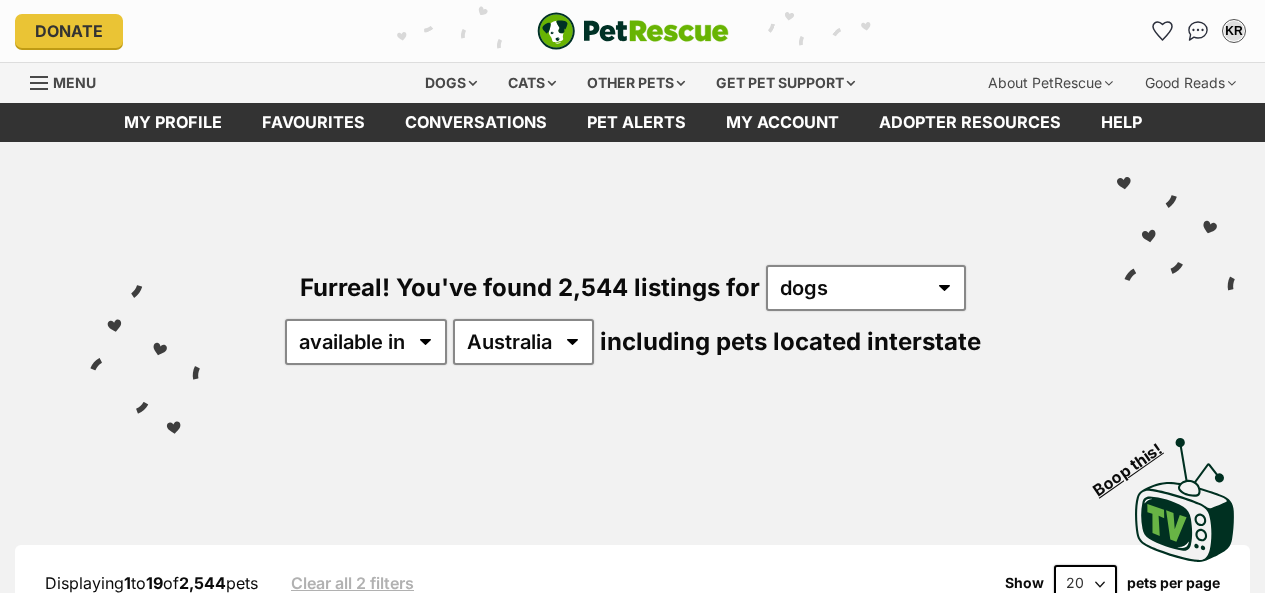 scroll, scrollTop: 0, scrollLeft: 0, axis: both 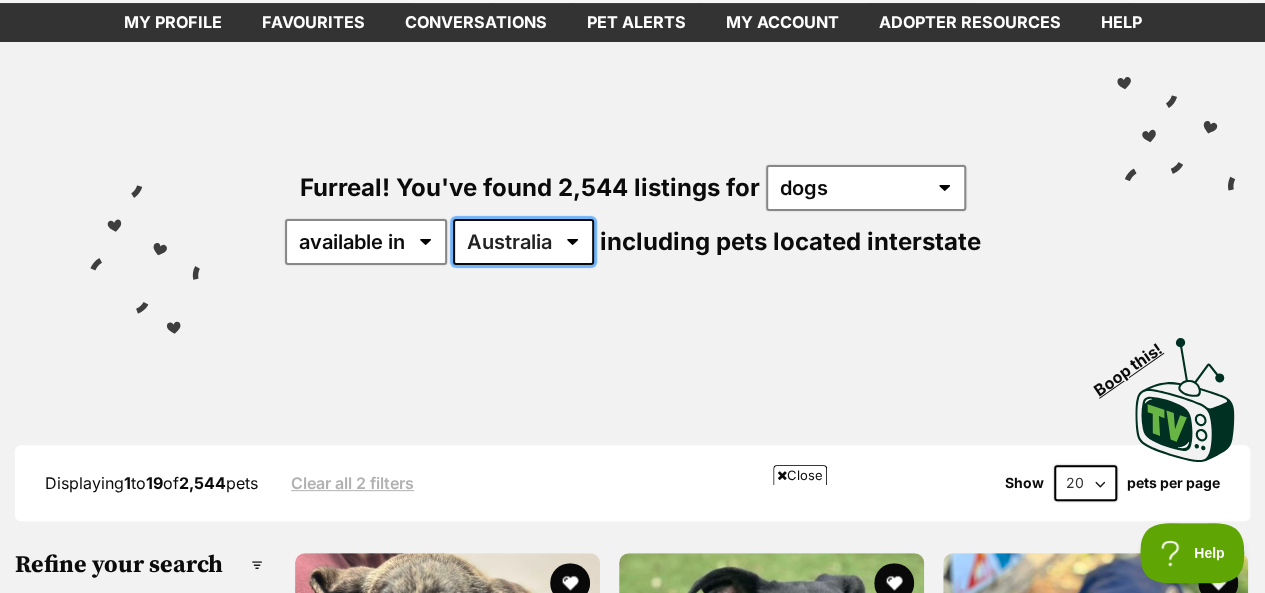 click on "Australia
ACT
NSW
NT
QLD
SA
TAS
VIC
WA" at bounding box center (523, 242) 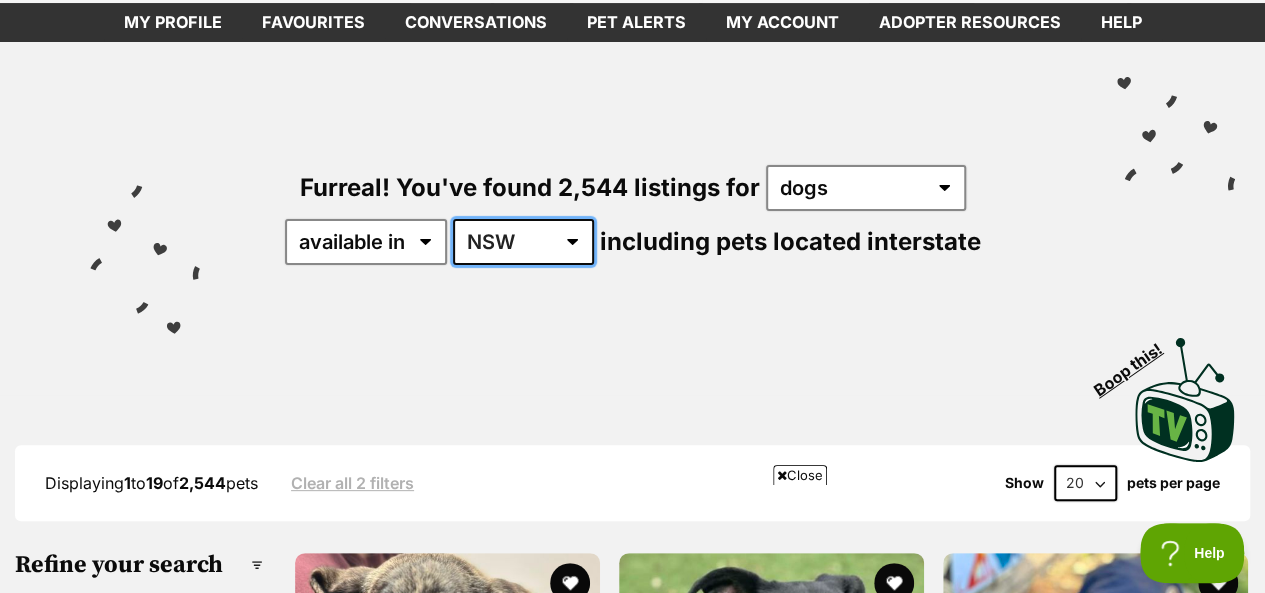click on "Australia
ACT
NSW
NT
QLD
SA
TAS
VIC
WA" at bounding box center [523, 242] 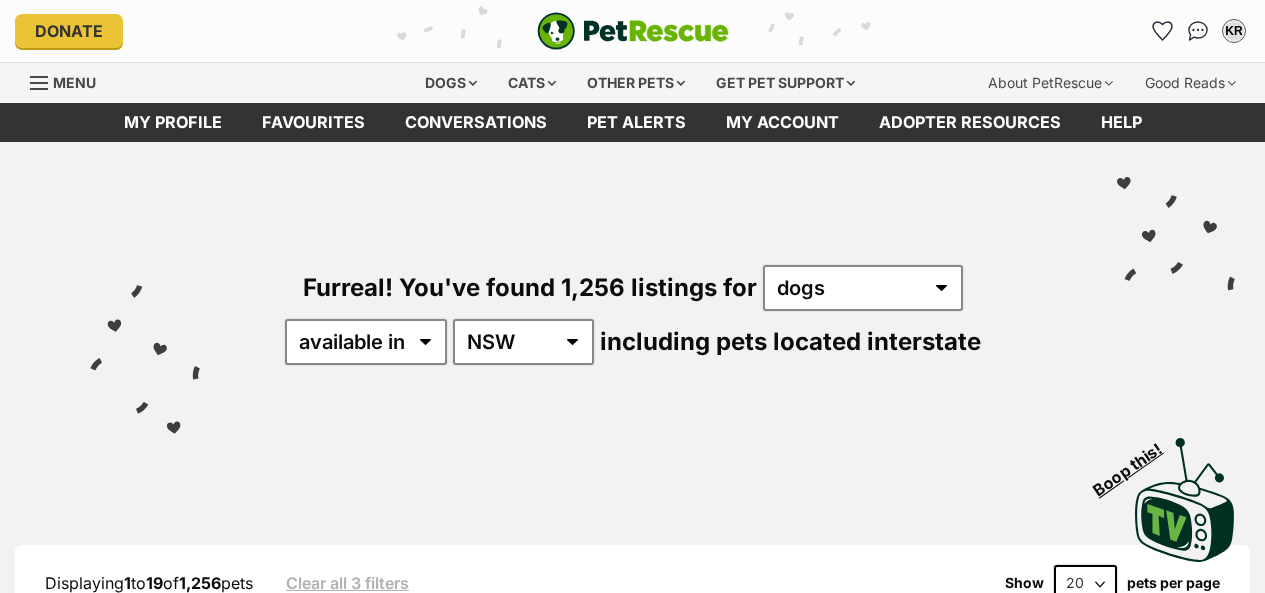 scroll, scrollTop: 0, scrollLeft: 0, axis: both 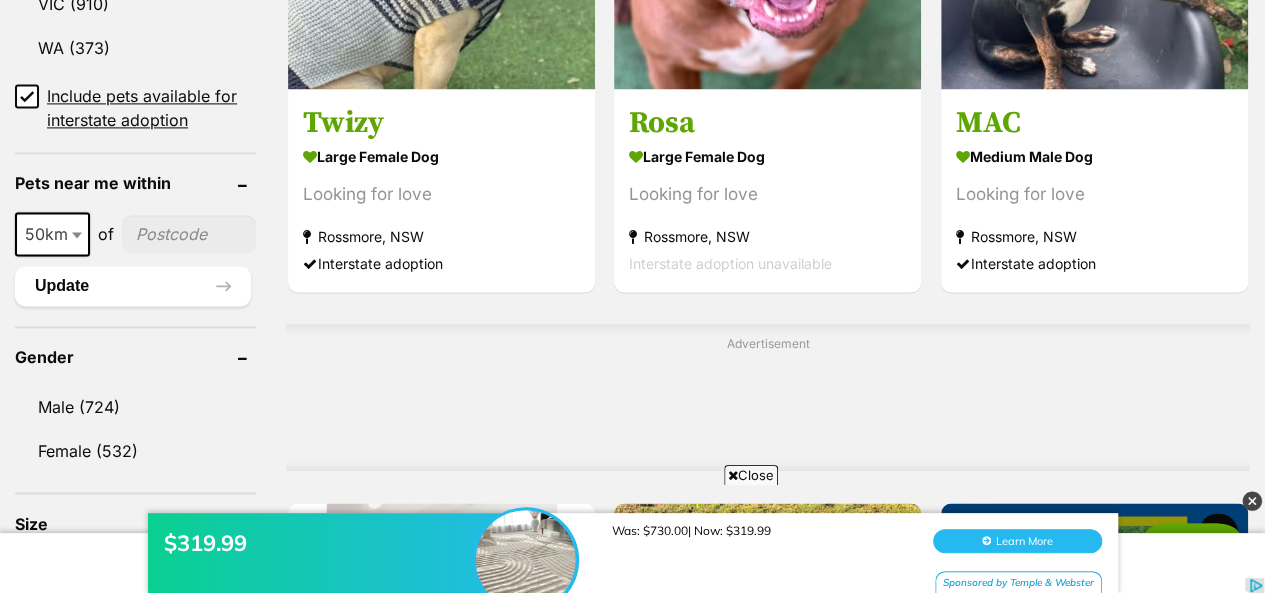 click 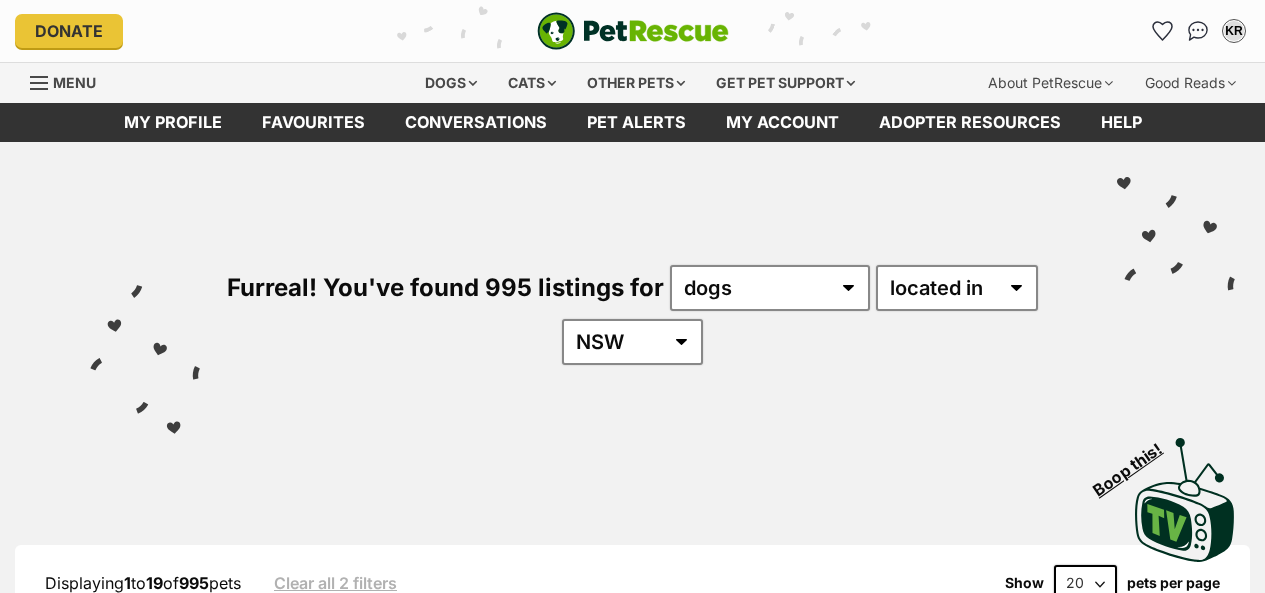 scroll, scrollTop: 0, scrollLeft: 0, axis: both 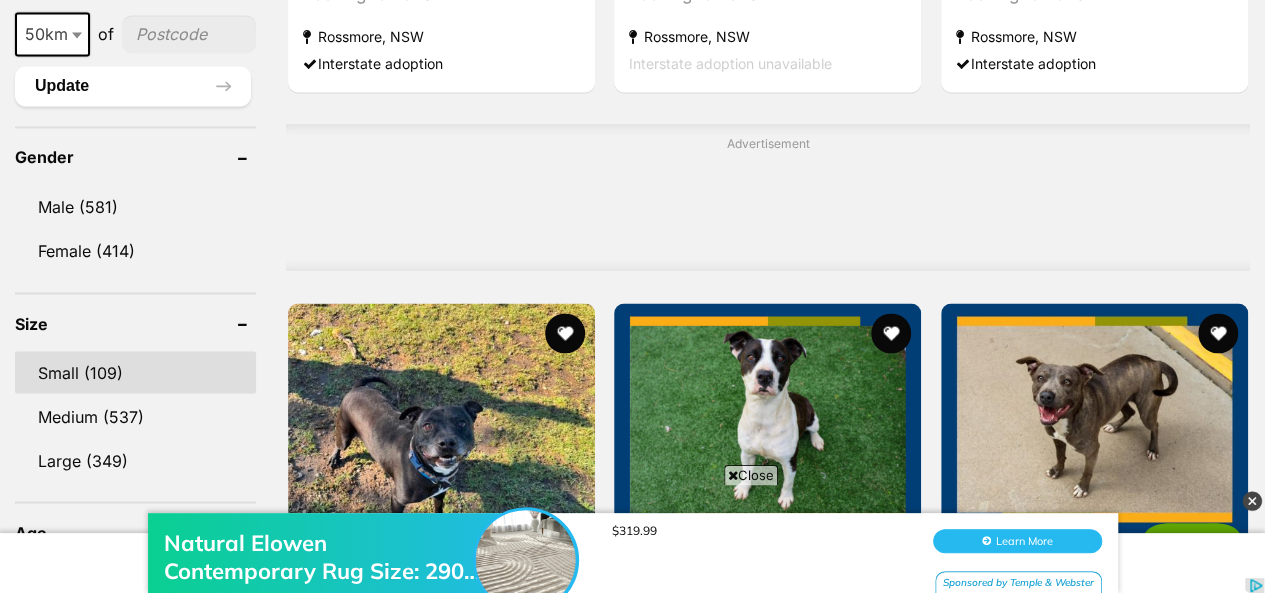 click on "Small (109)" at bounding box center (135, 372) 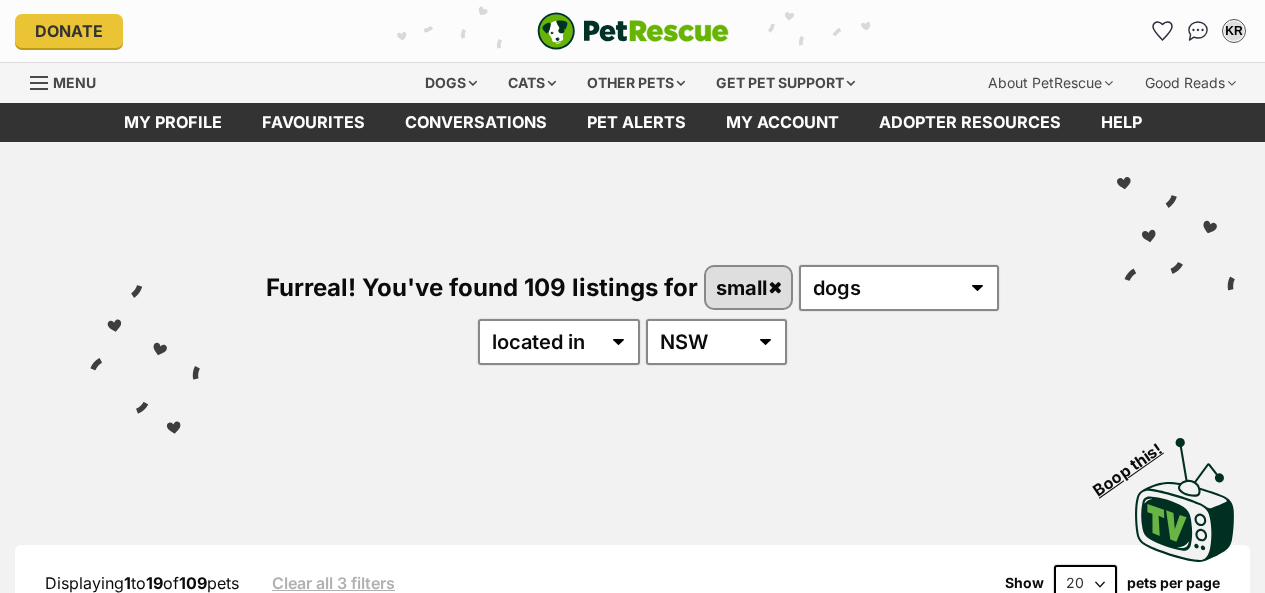 scroll, scrollTop: 0, scrollLeft: 0, axis: both 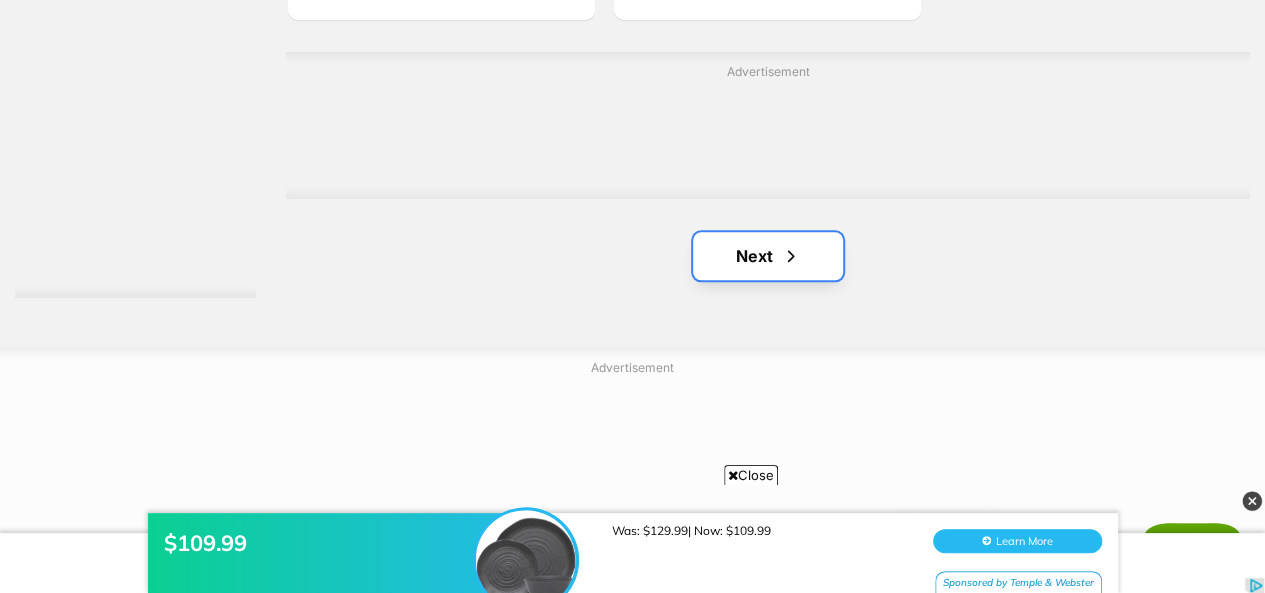 click at bounding box center [791, 256] 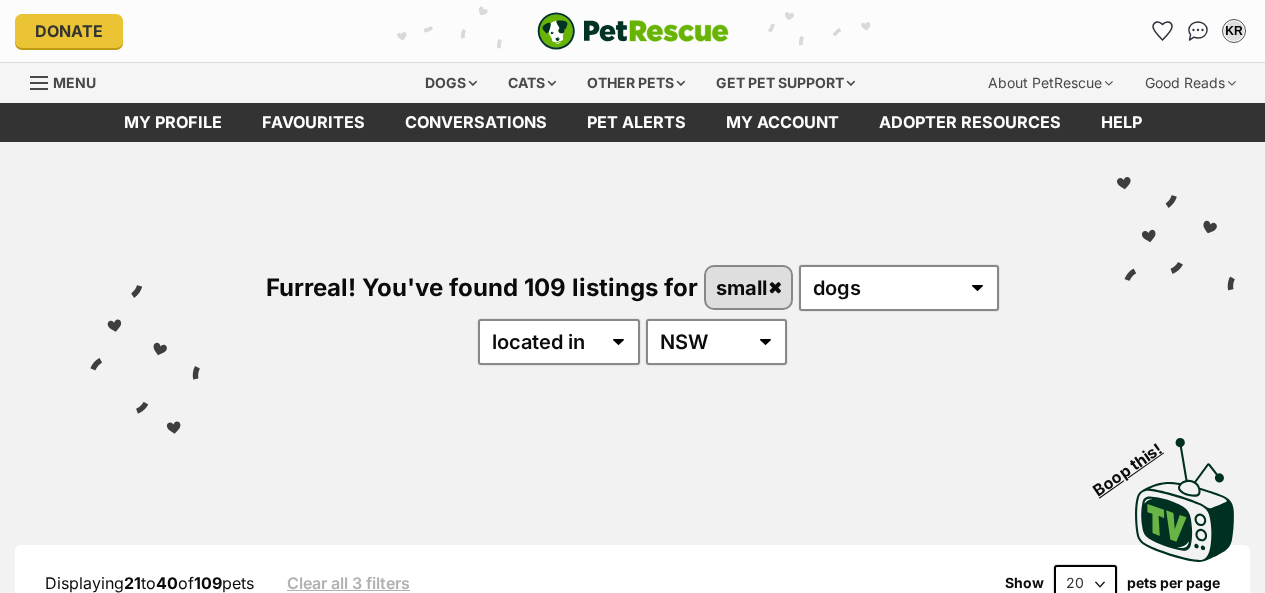 scroll, scrollTop: 0, scrollLeft: 0, axis: both 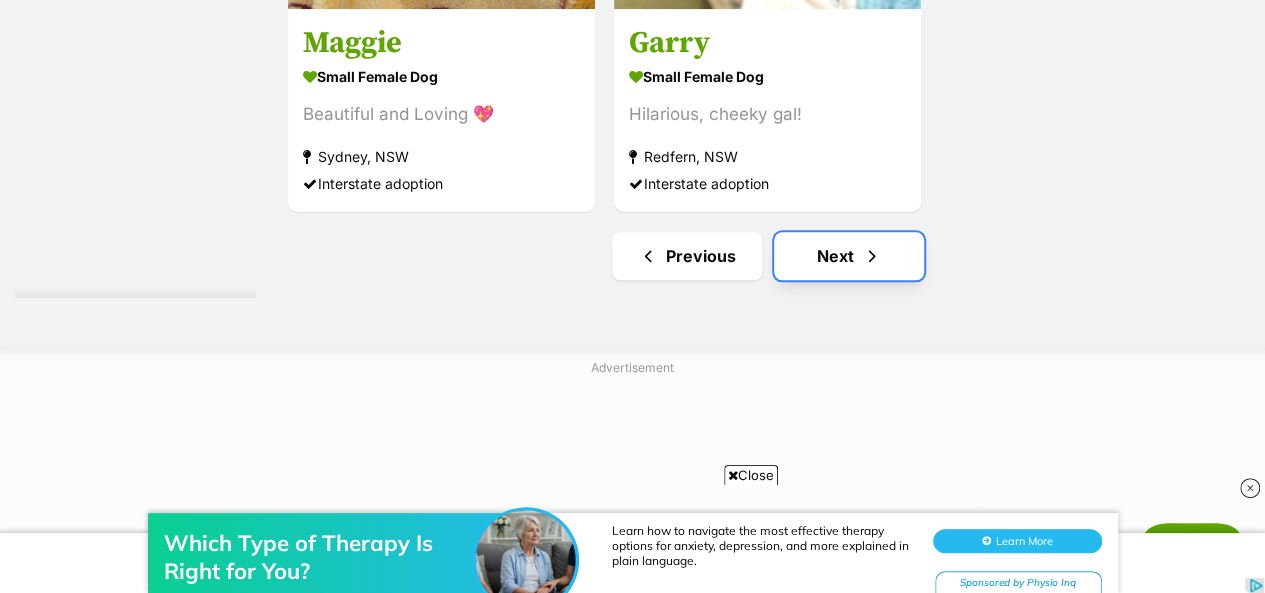 click at bounding box center [872, 256] 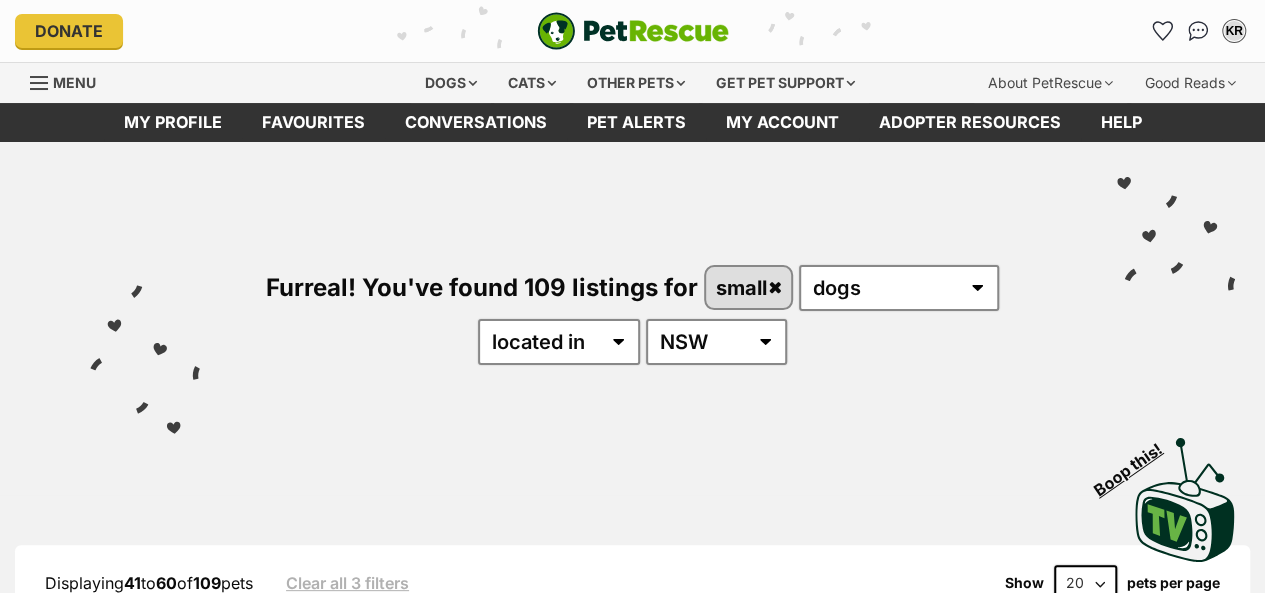 scroll, scrollTop: 157, scrollLeft: 0, axis: vertical 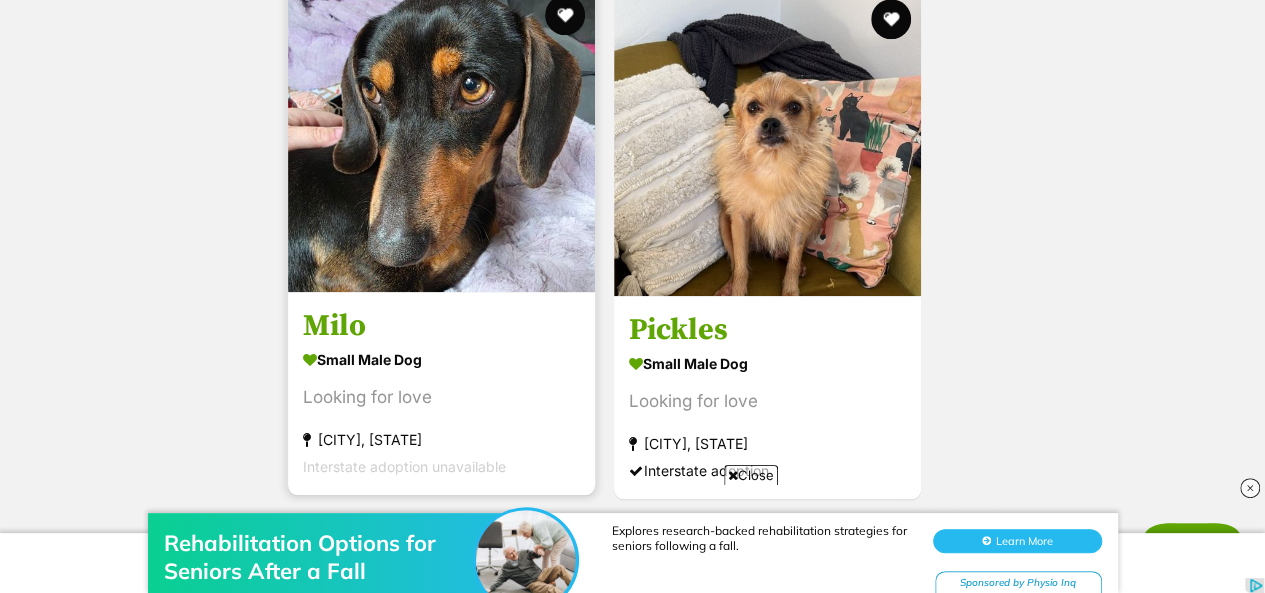 click at bounding box center [441, 138] 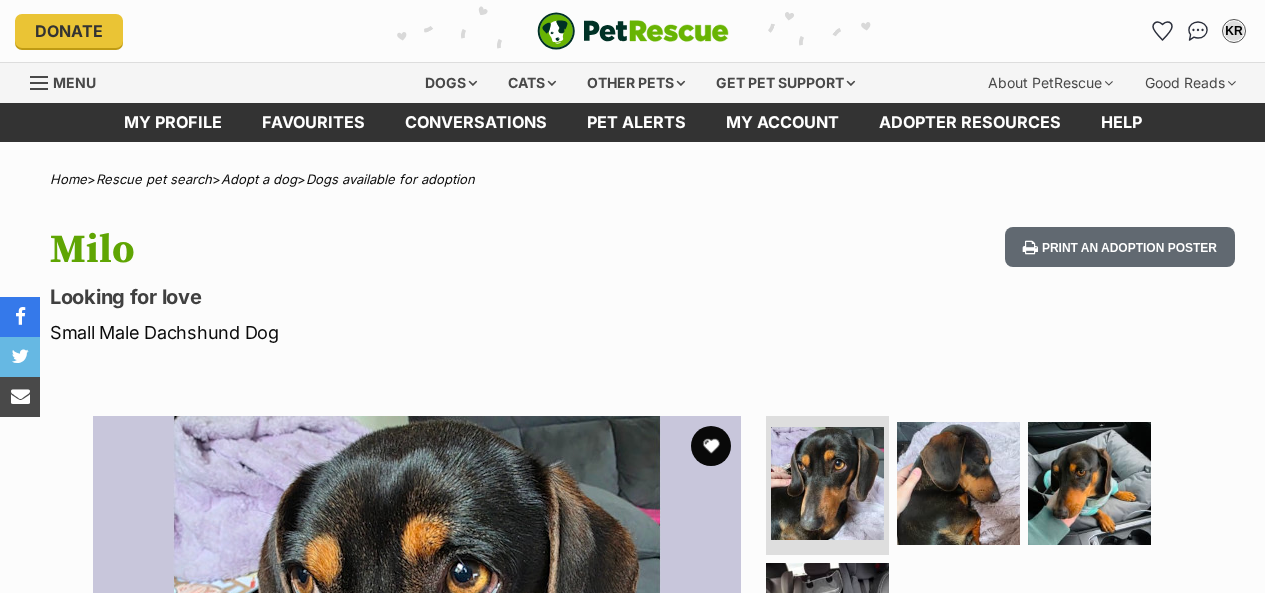 scroll, scrollTop: 0, scrollLeft: 0, axis: both 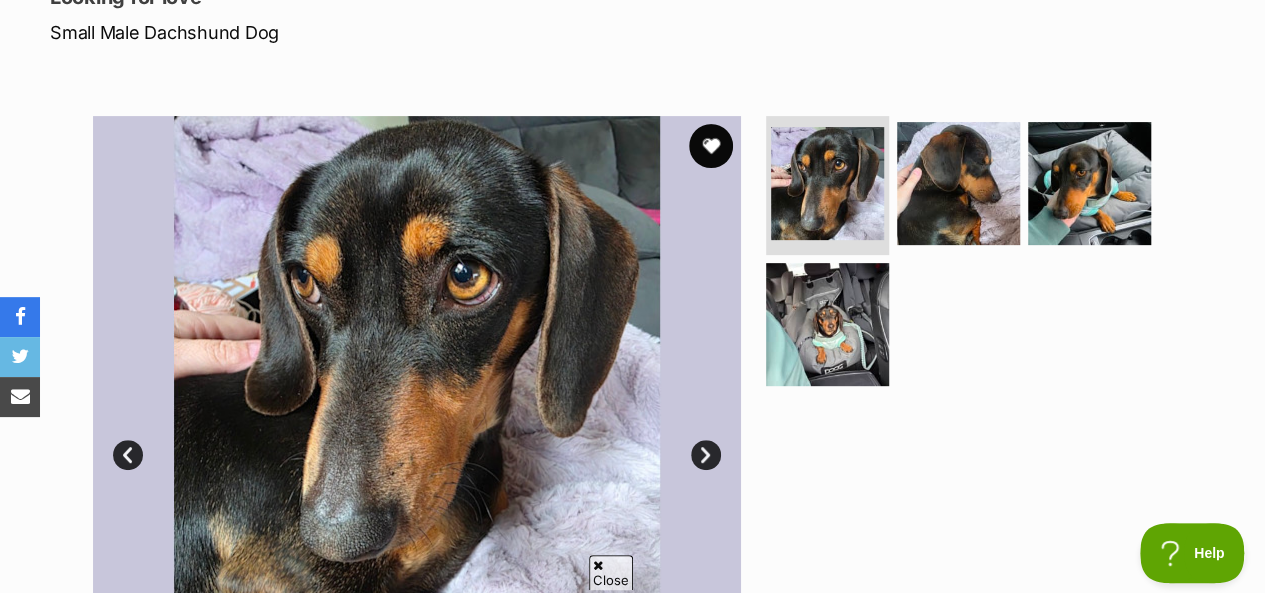 click at bounding box center [711, 146] 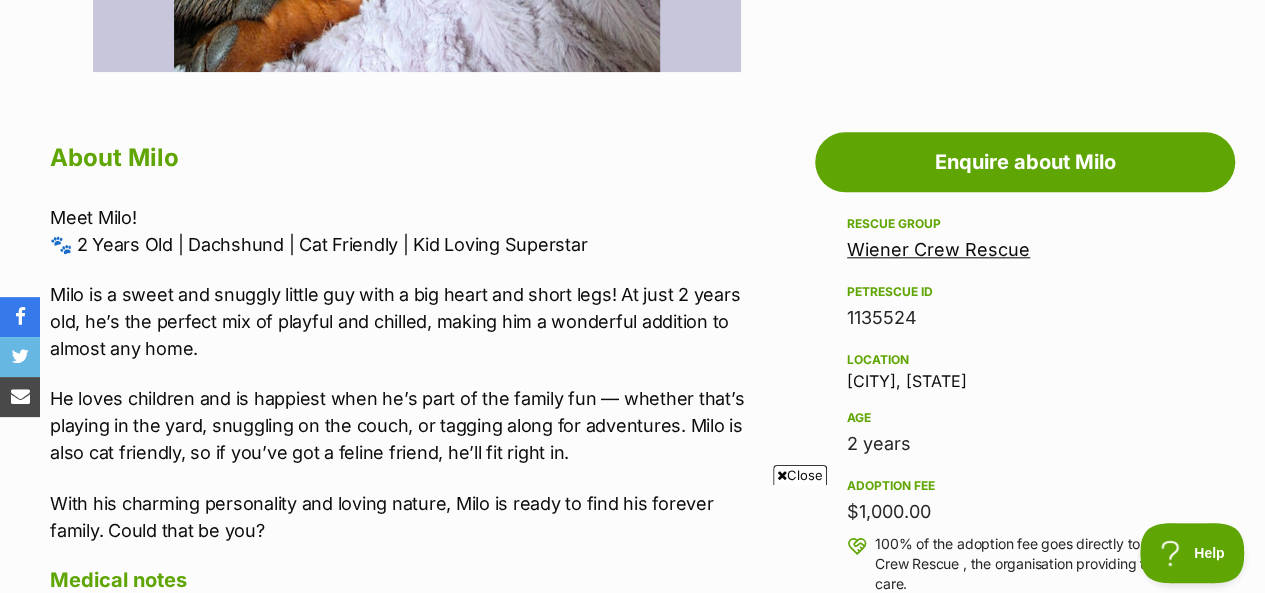 scroll, scrollTop: 1000, scrollLeft: 0, axis: vertical 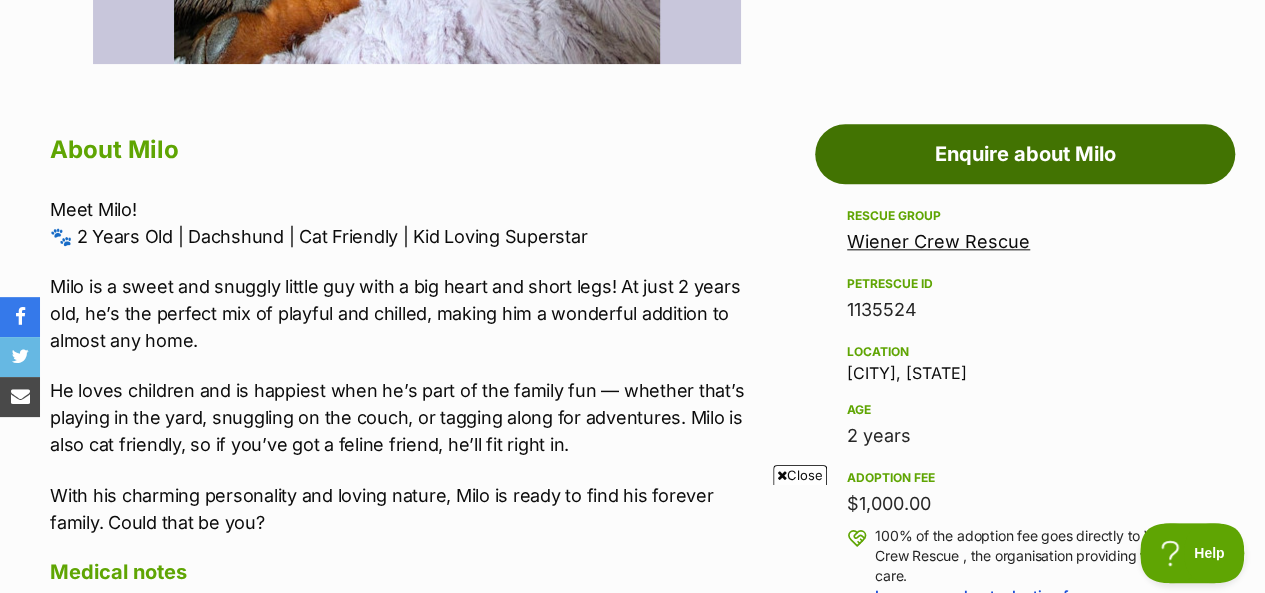 click on "Enquire about Milo" at bounding box center [1025, 154] 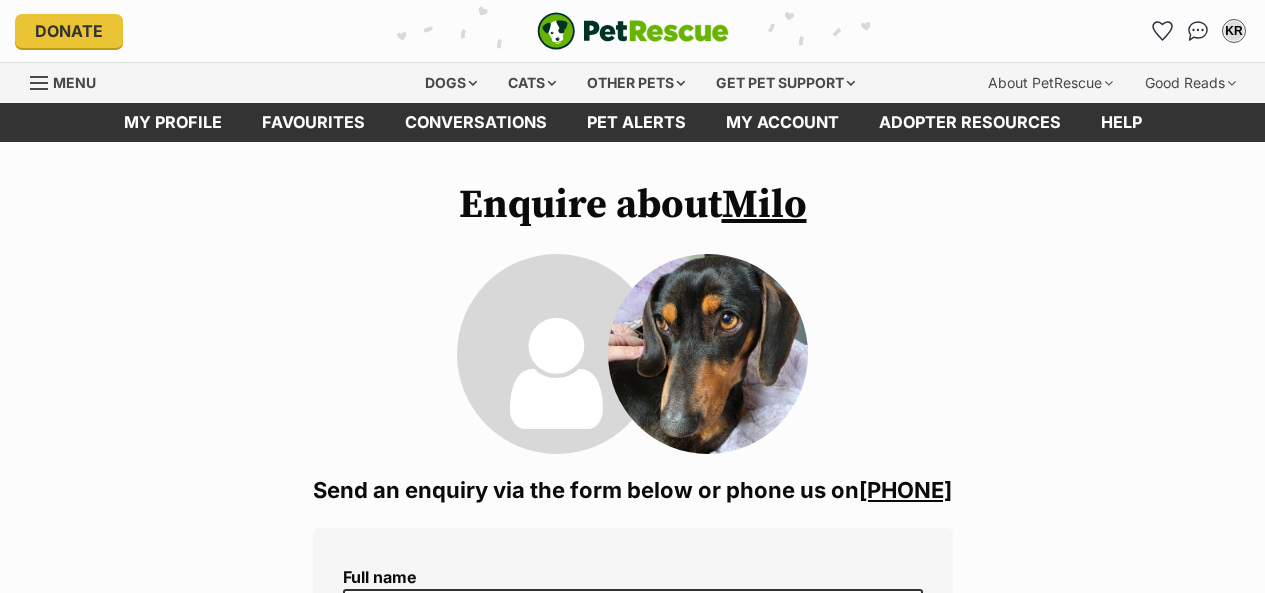 scroll, scrollTop: 0, scrollLeft: 0, axis: both 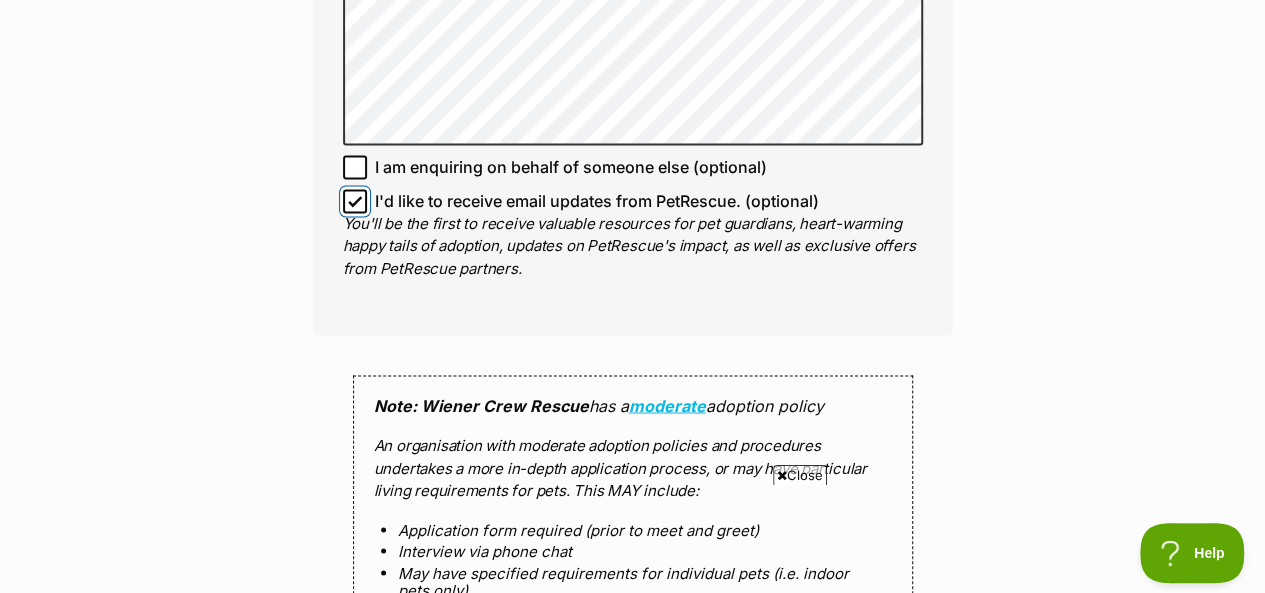 click on "I'd like to receive email updates from PetRescue. (optional)" at bounding box center (355, 201) 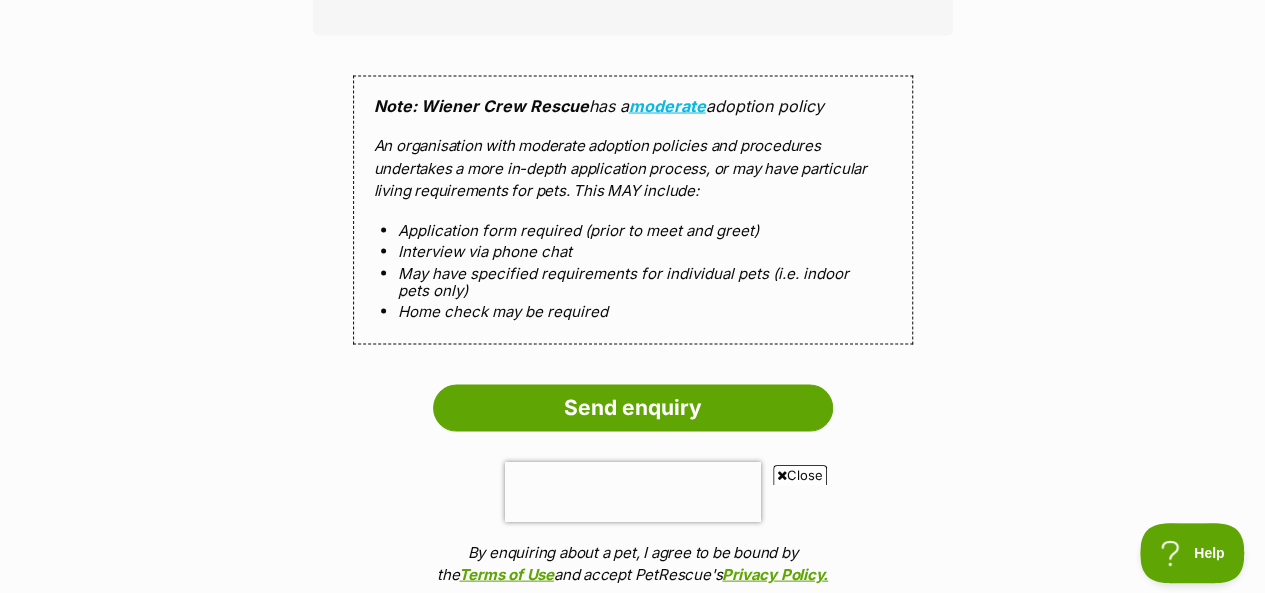 scroll, scrollTop: 1900, scrollLeft: 0, axis: vertical 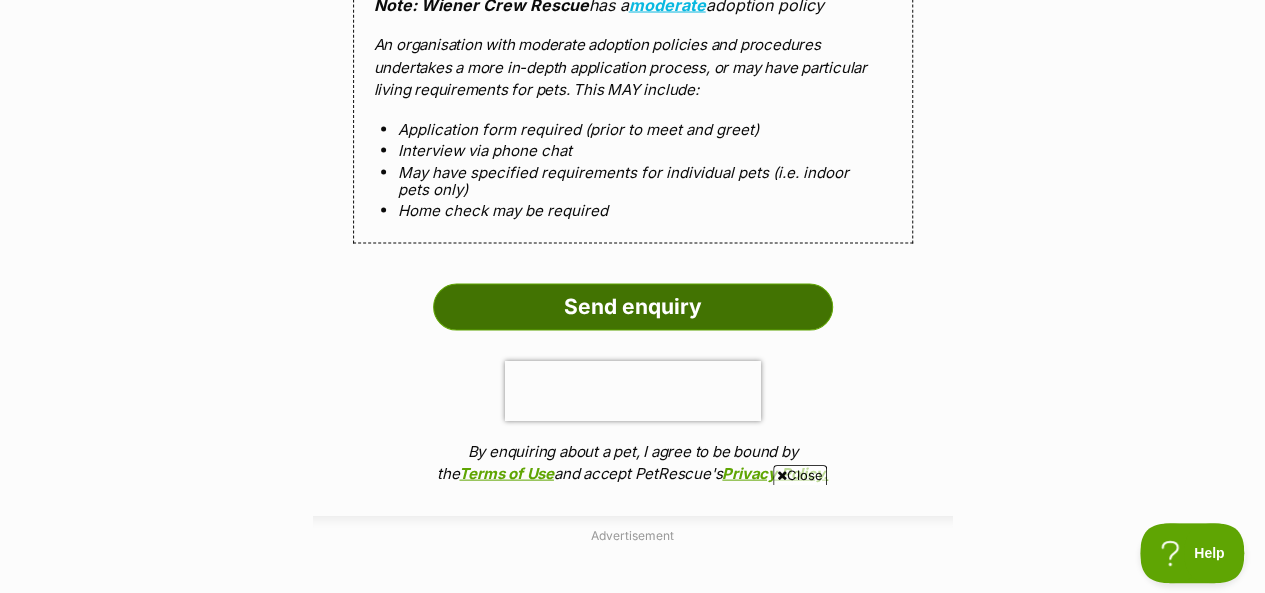 click on "Send enquiry" at bounding box center [633, 307] 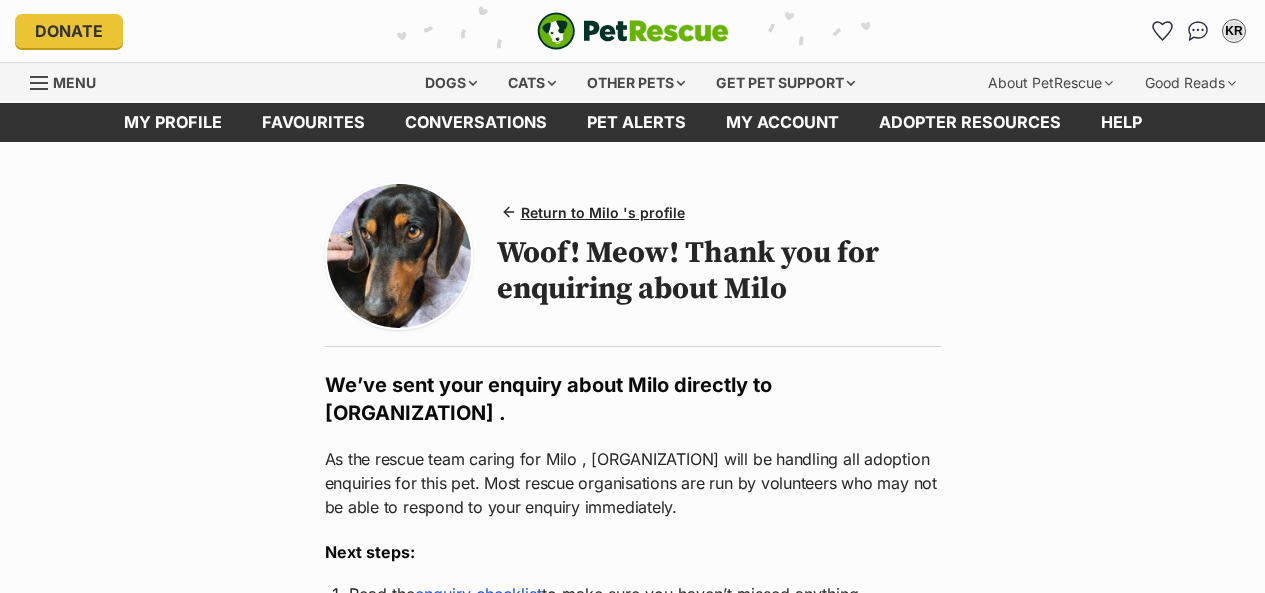 scroll, scrollTop: 0, scrollLeft: 0, axis: both 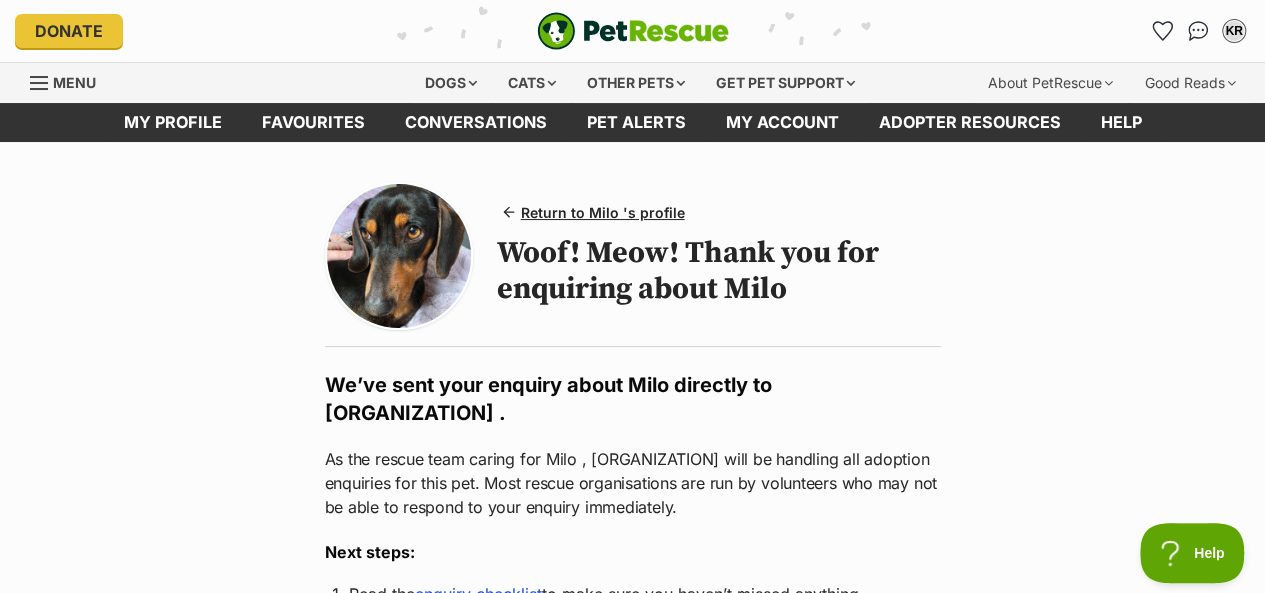 click on "Menu" at bounding box center [74, 82] 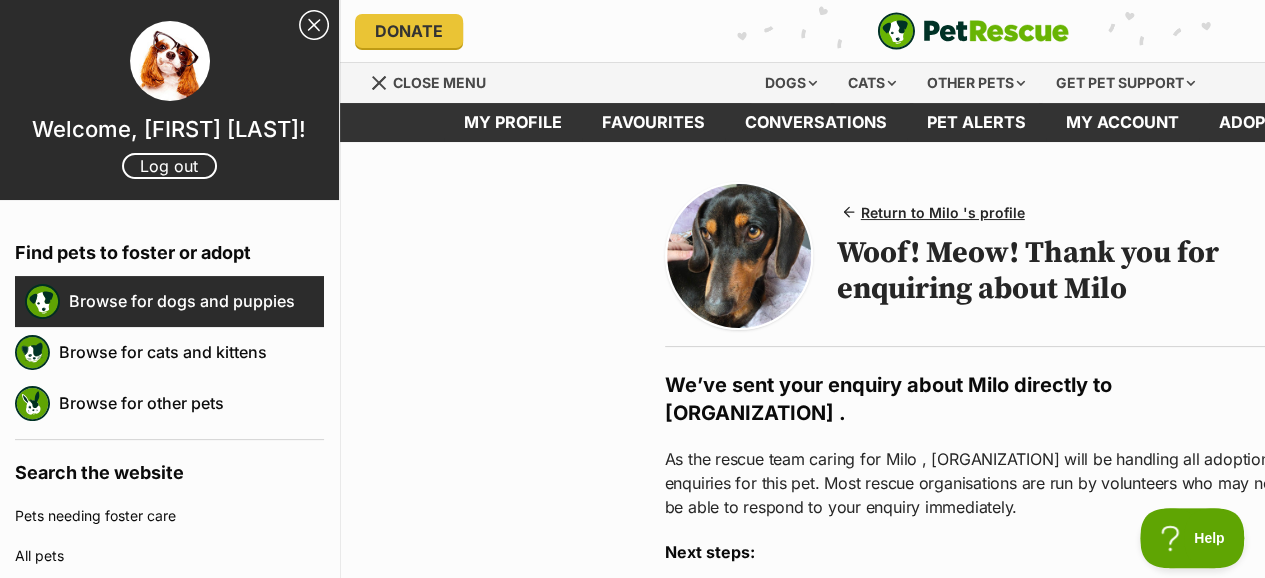 click on "Browse for dogs and puppies" at bounding box center [196, 301] 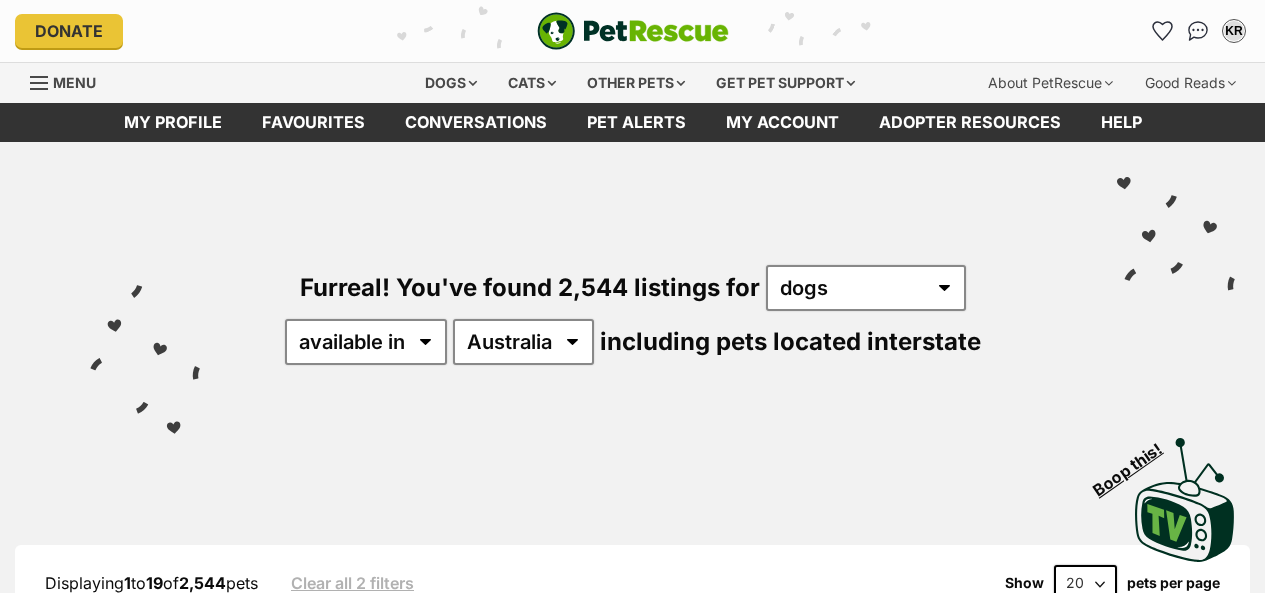 scroll, scrollTop: 0, scrollLeft: 0, axis: both 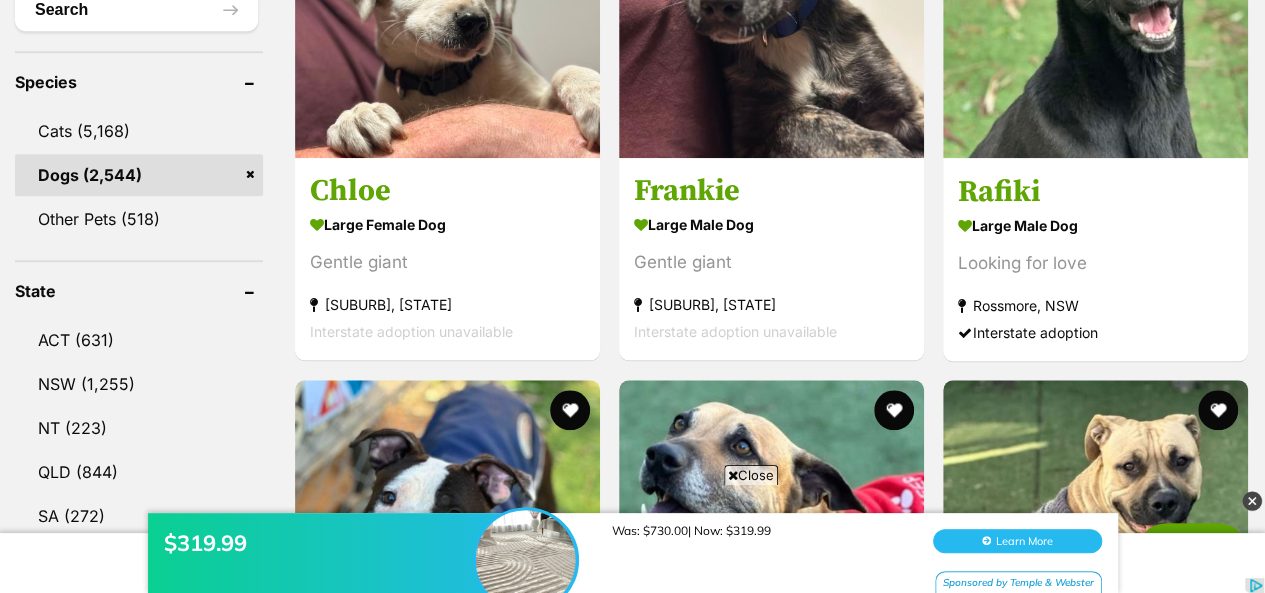 click on "NSW (1,255)" at bounding box center (139, 384) 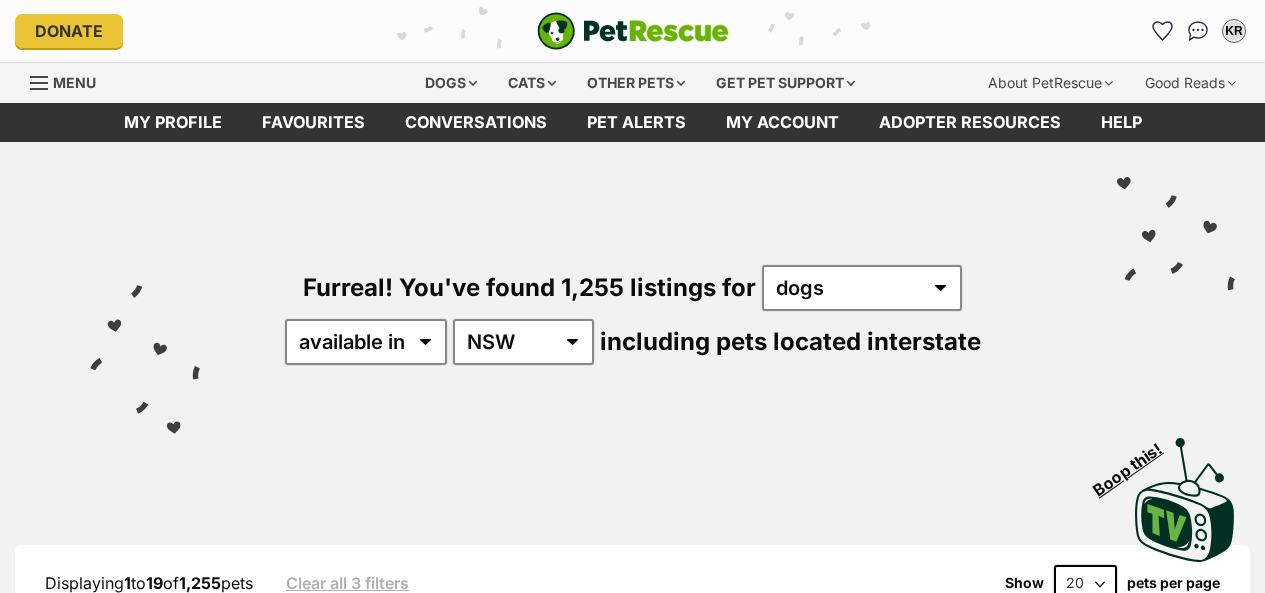 scroll, scrollTop: 0, scrollLeft: 0, axis: both 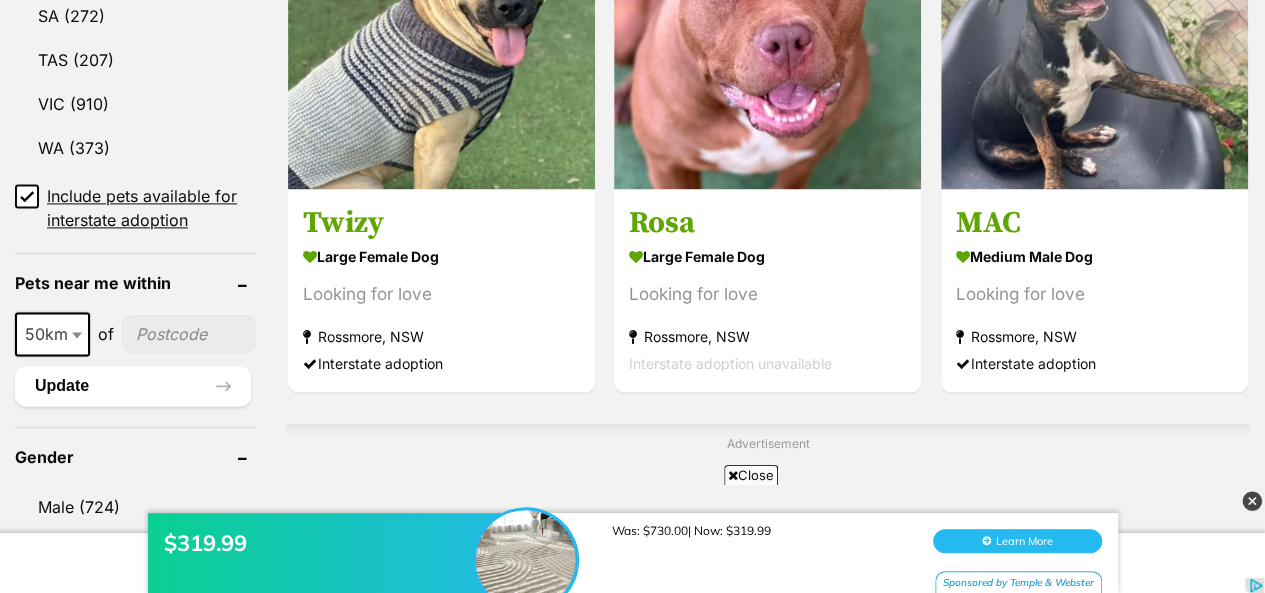 click 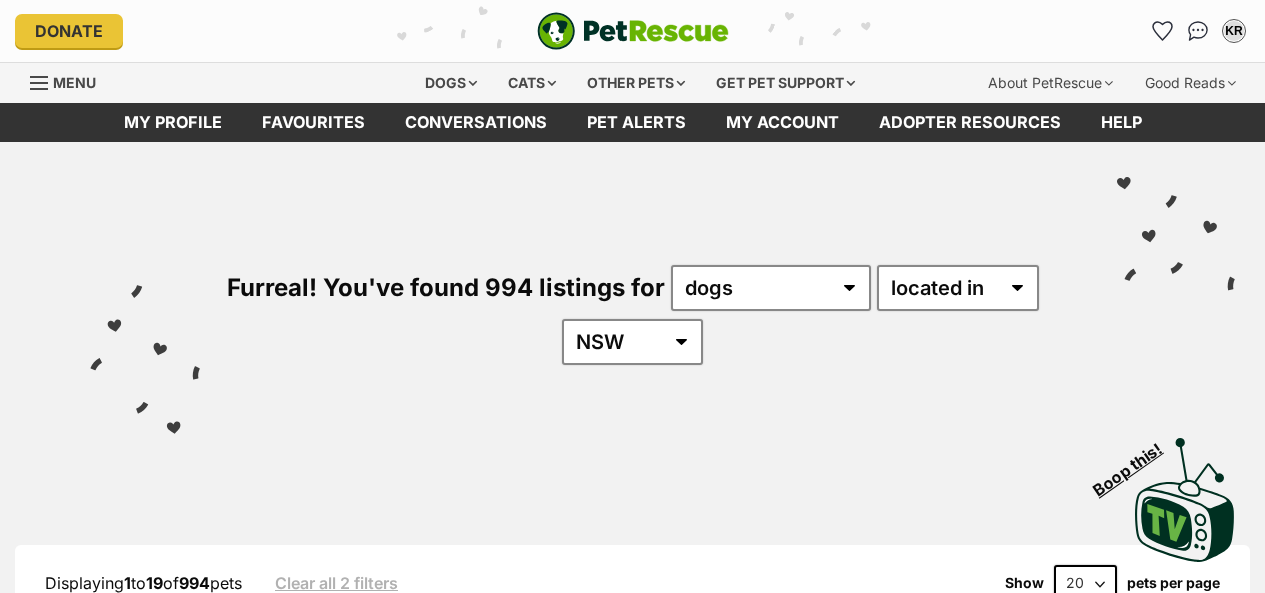 scroll, scrollTop: 0, scrollLeft: 0, axis: both 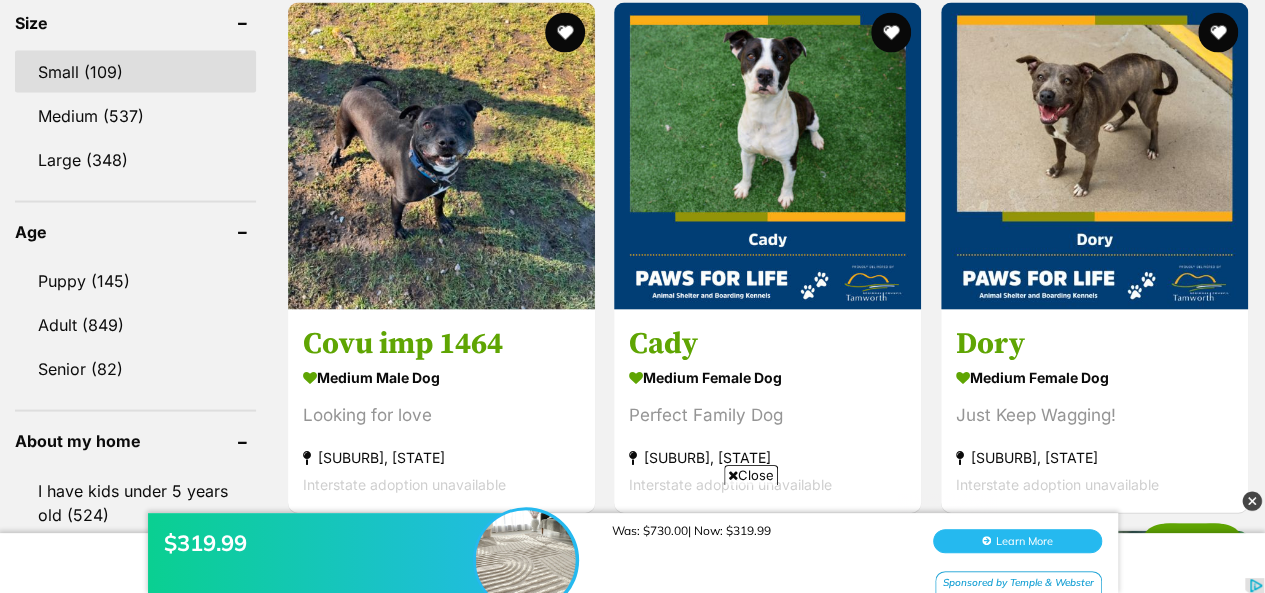 click on "Small (109)" at bounding box center (135, 72) 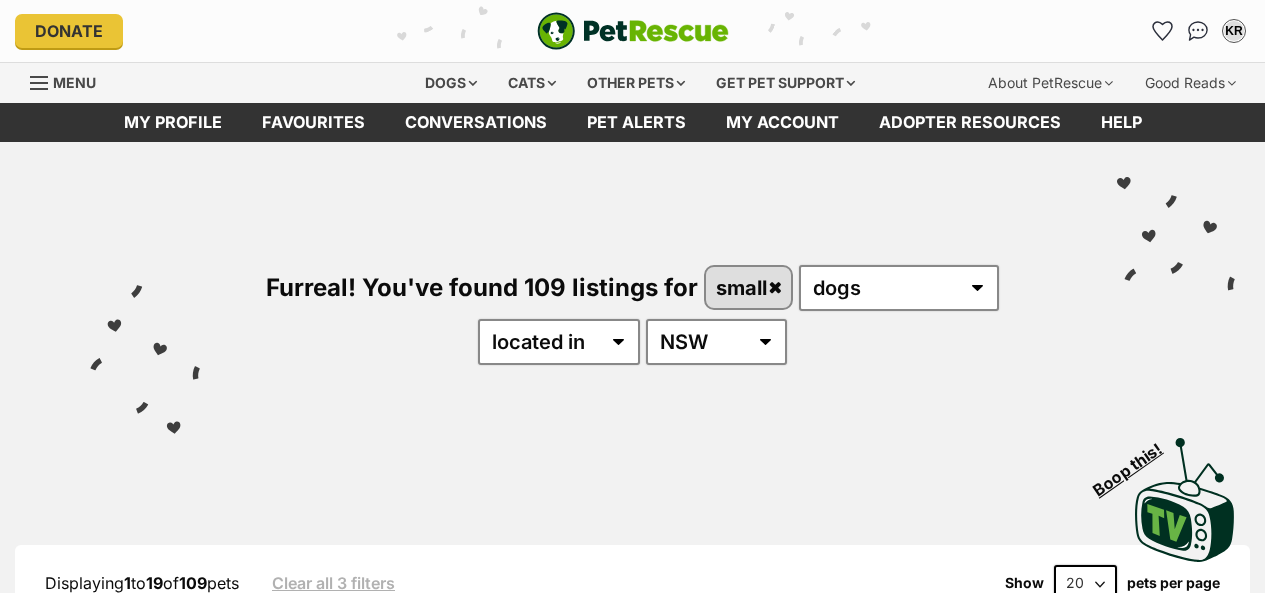 scroll, scrollTop: 0, scrollLeft: 0, axis: both 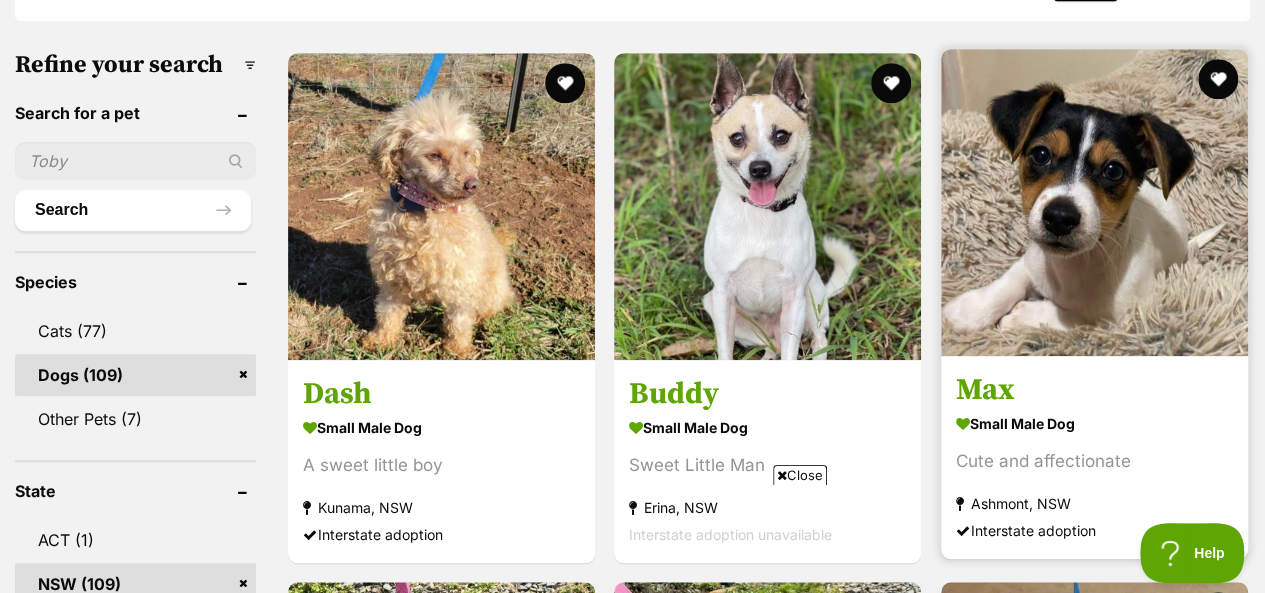 click at bounding box center [1094, 202] 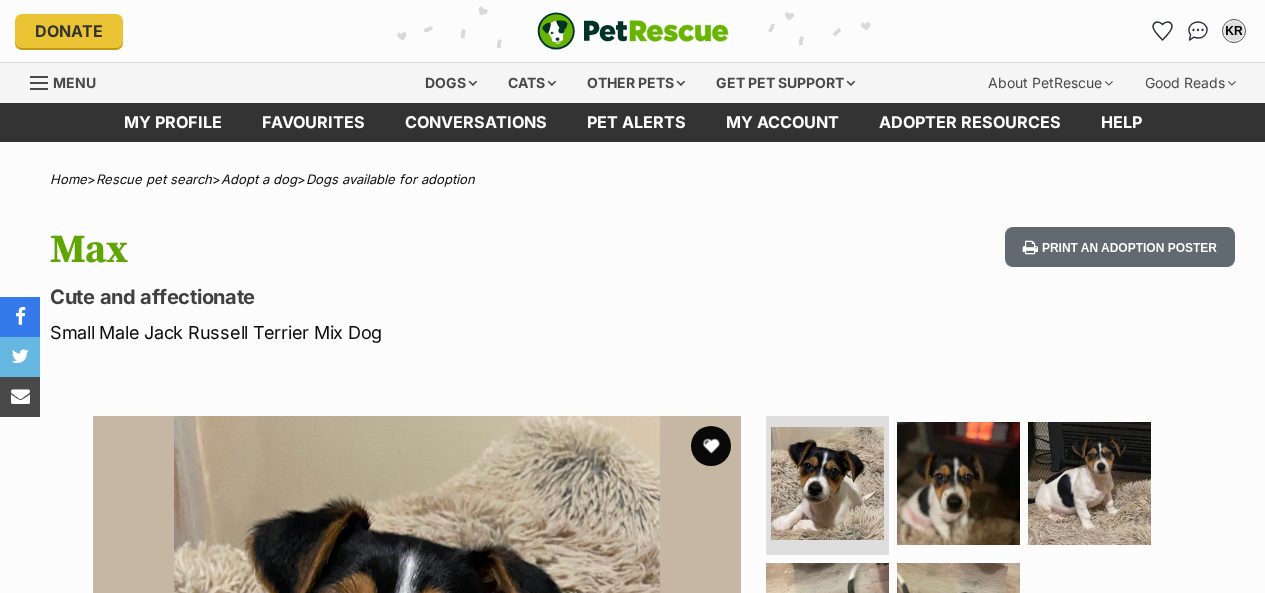 scroll, scrollTop: 0, scrollLeft: 0, axis: both 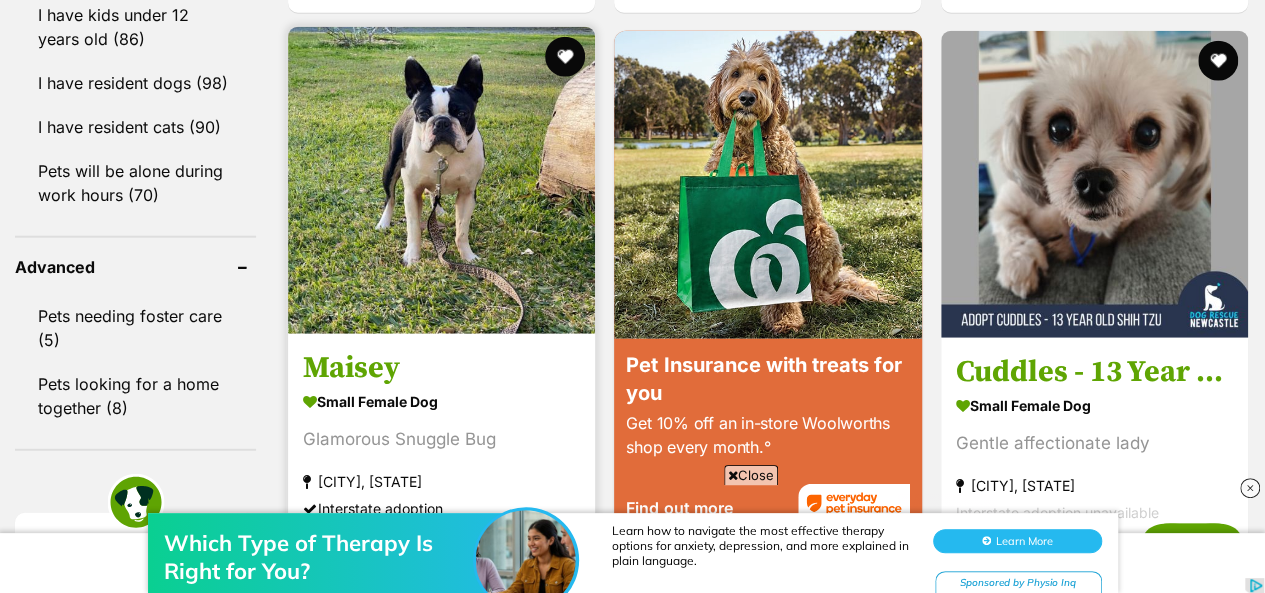 click at bounding box center [441, 180] 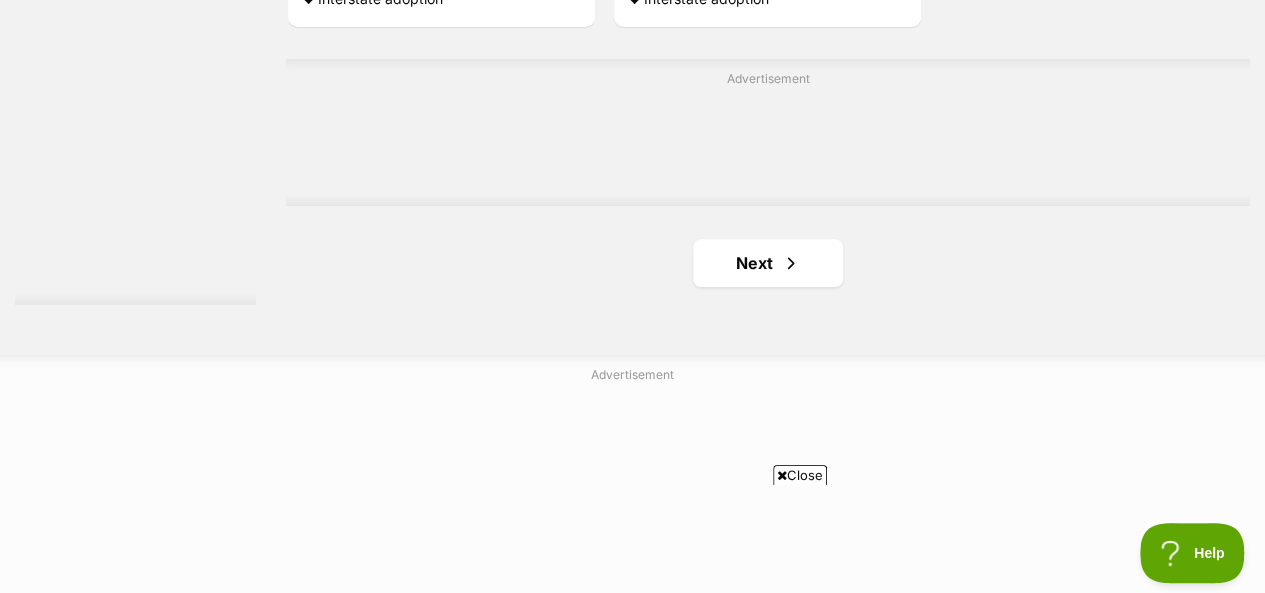 scroll, scrollTop: 4700, scrollLeft: 0, axis: vertical 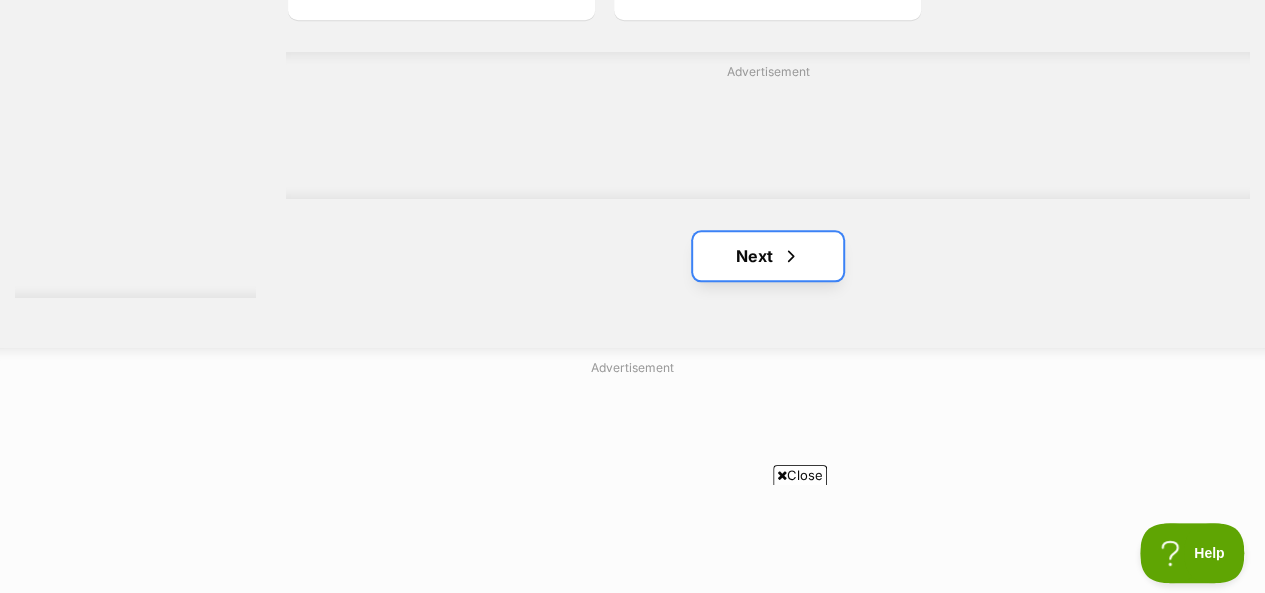 click on "Next" at bounding box center [768, 256] 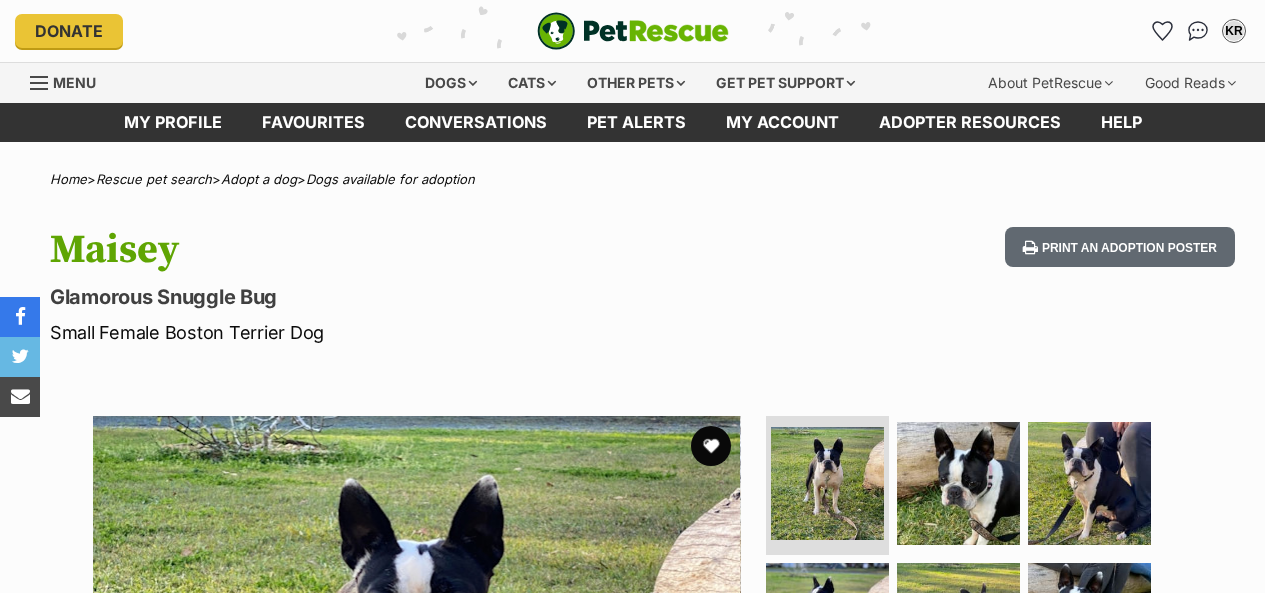 scroll, scrollTop: 0, scrollLeft: 0, axis: both 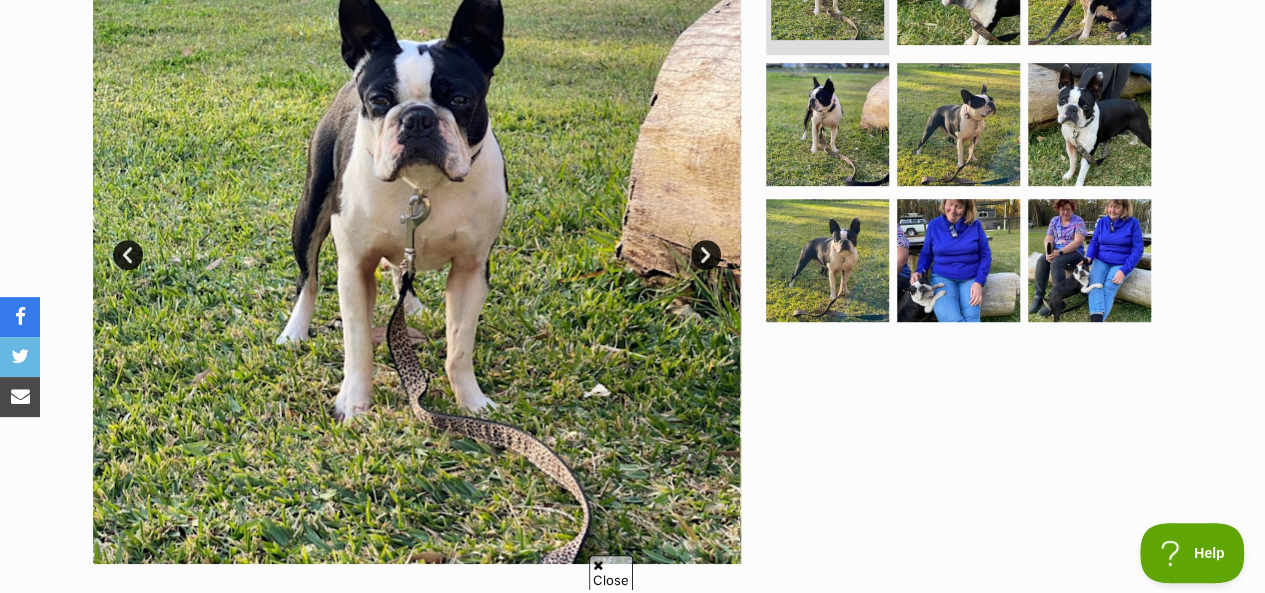 click on "Next" at bounding box center [706, 255] 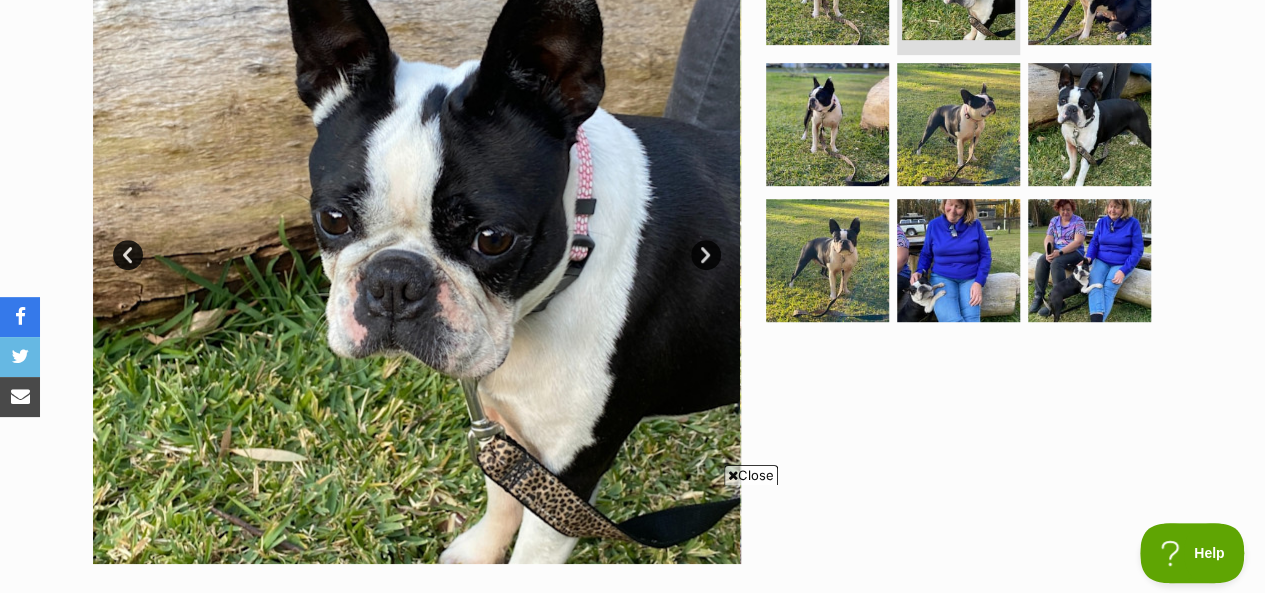 scroll, scrollTop: 0, scrollLeft: 0, axis: both 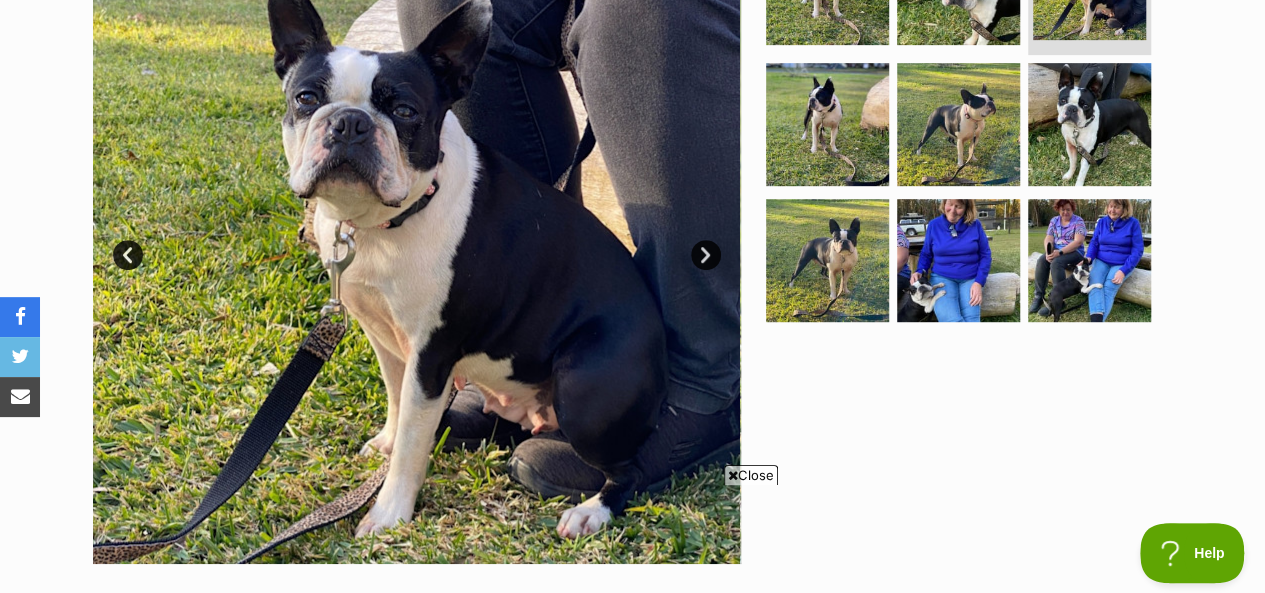 click on "Next" at bounding box center (706, 255) 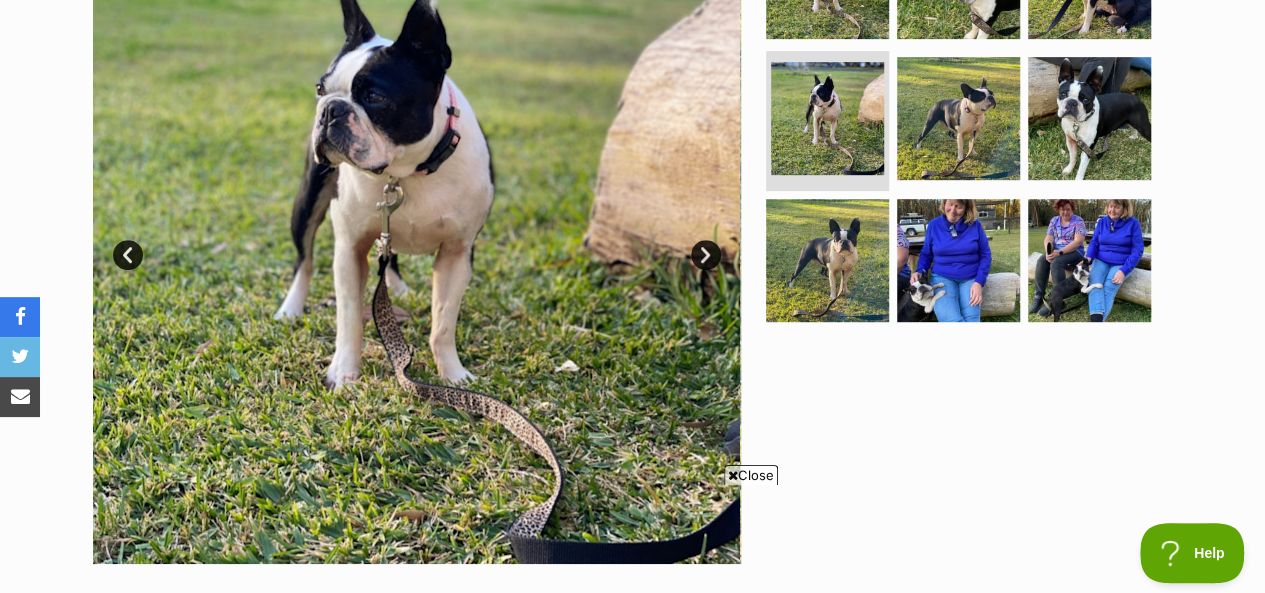 click on "Next" at bounding box center (706, 255) 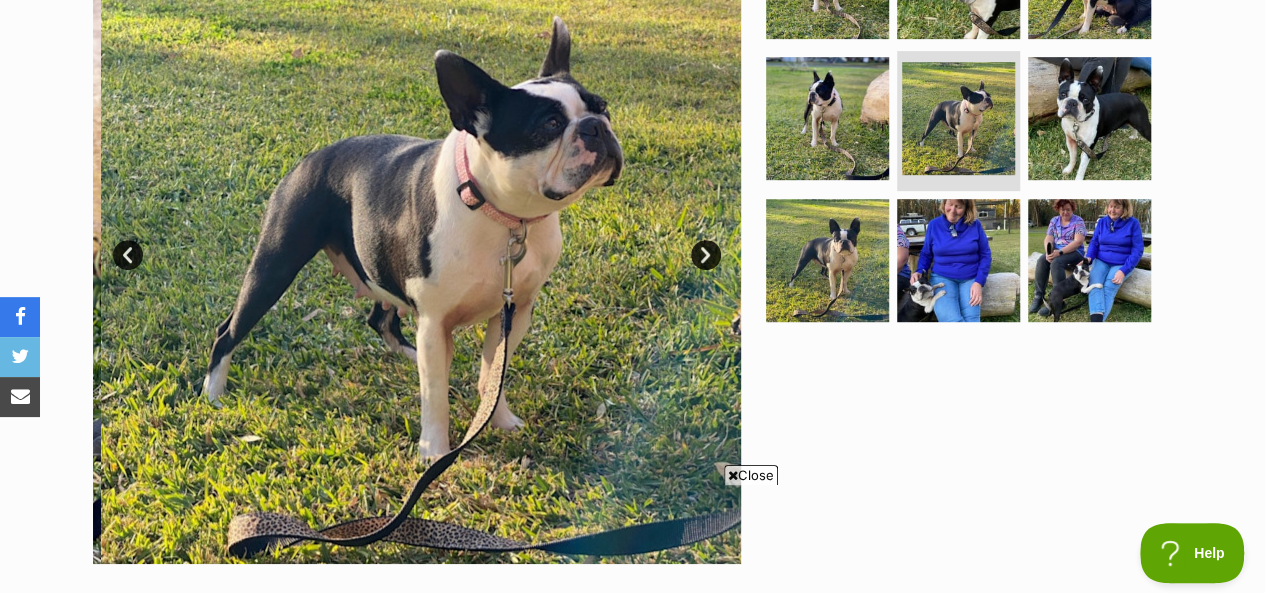 scroll, scrollTop: 0, scrollLeft: 0, axis: both 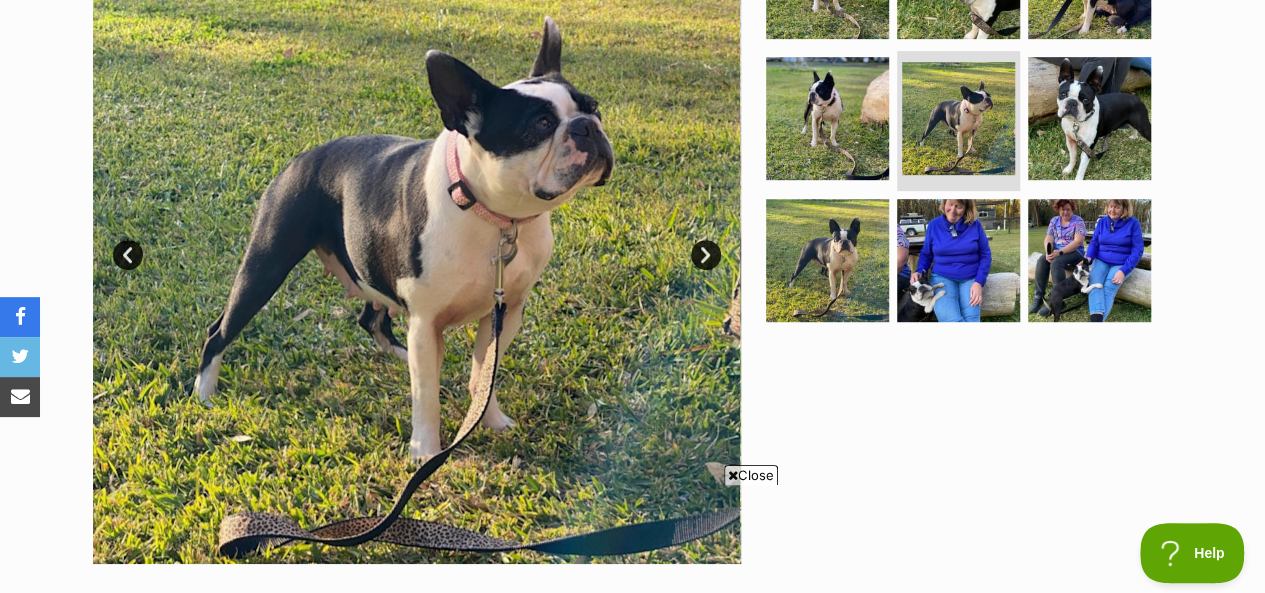 click on "Next" at bounding box center [706, 255] 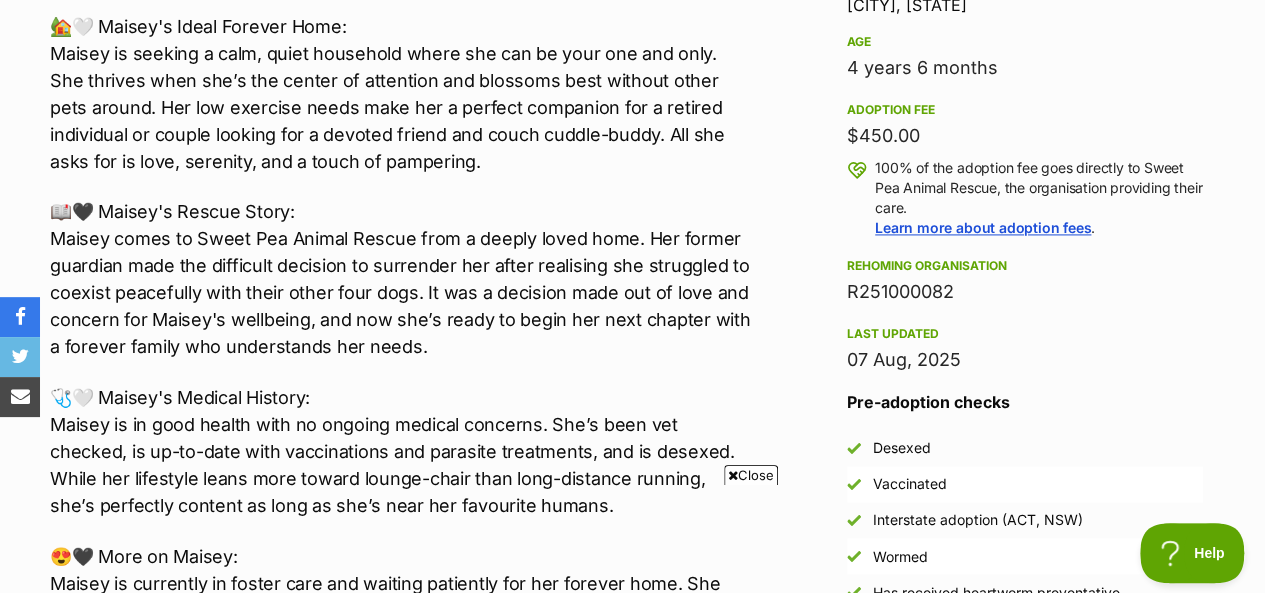 scroll, scrollTop: 1400, scrollLeft: 0, axis: vertical 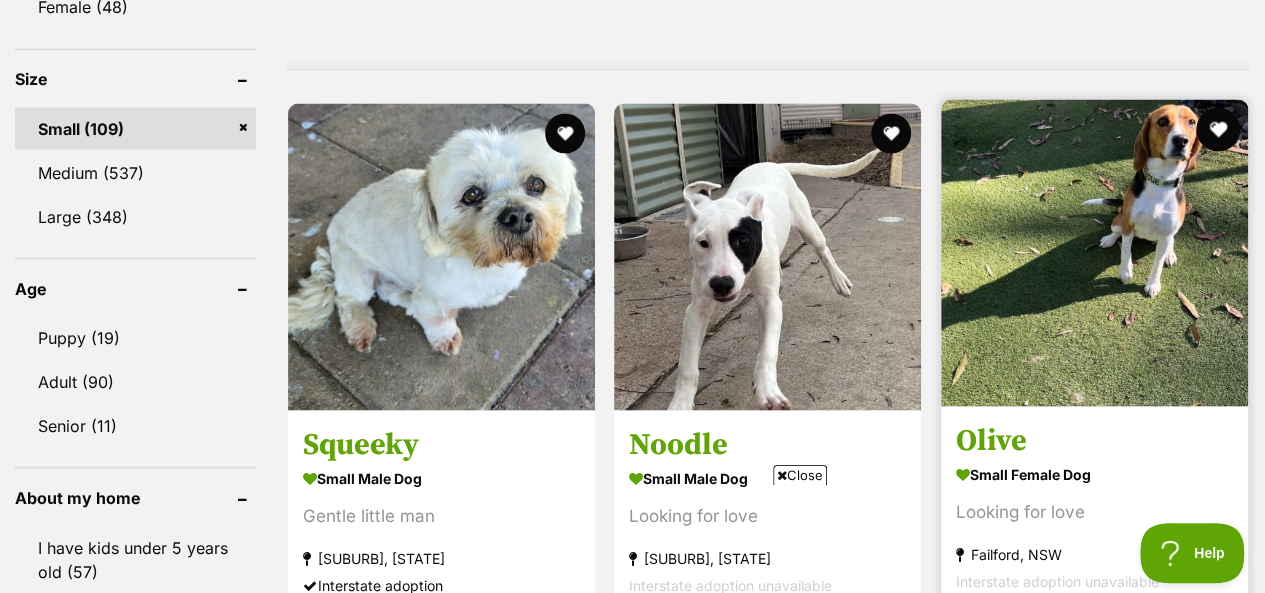click at bounding box center [1218, 129] 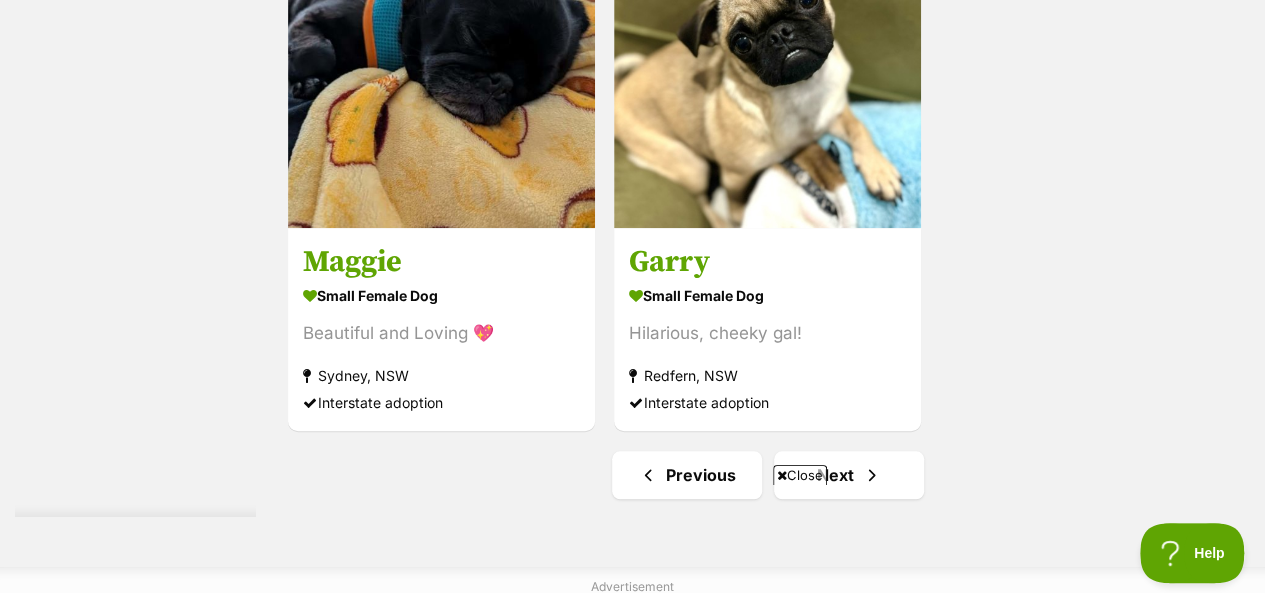 scroll, scrollTop: 4600, scrollLeft: 0, axis: vertical 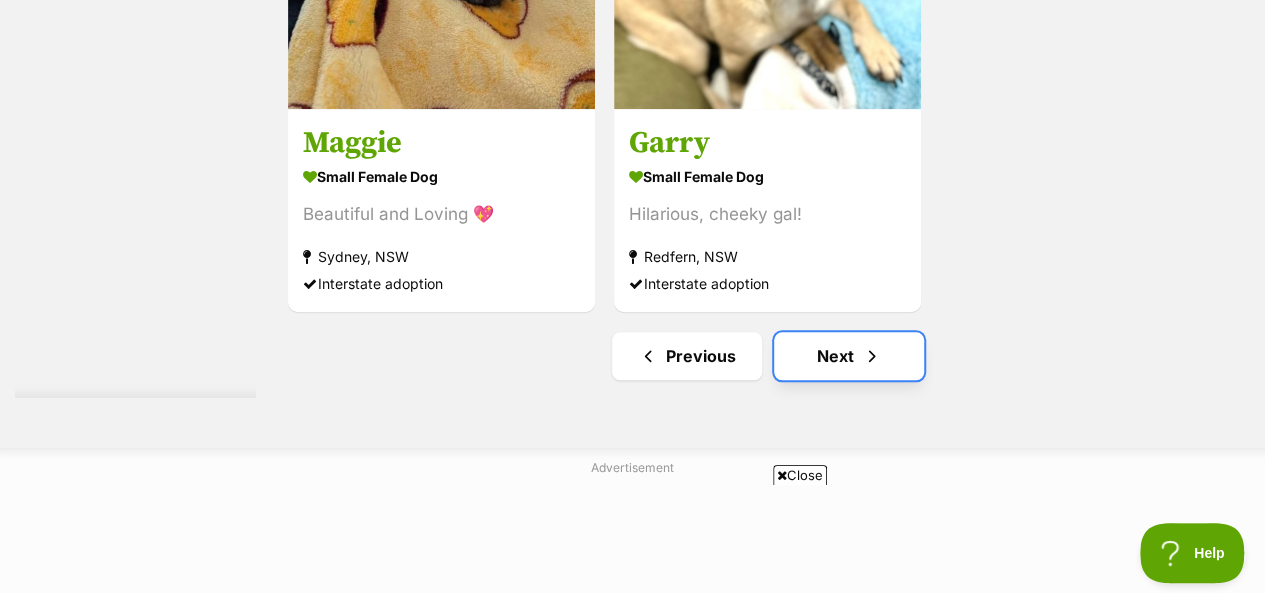 click on "Next" at bounding box center (849, 356) 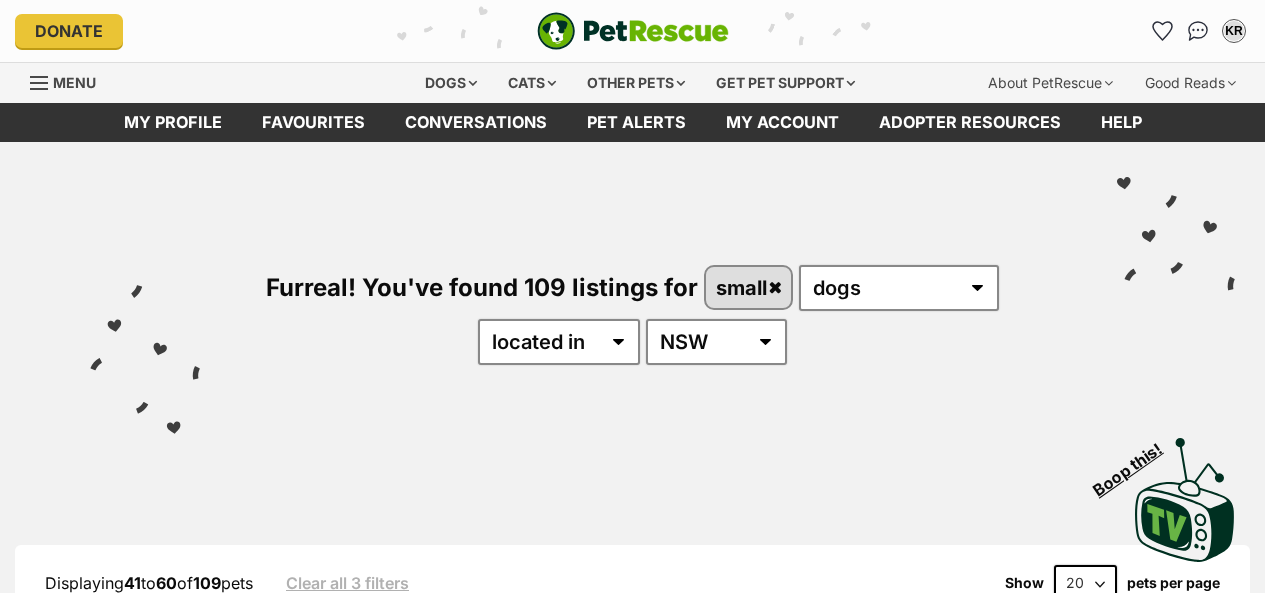 scroll, scrollTop: 0, scrollLeft: 0, axis: both 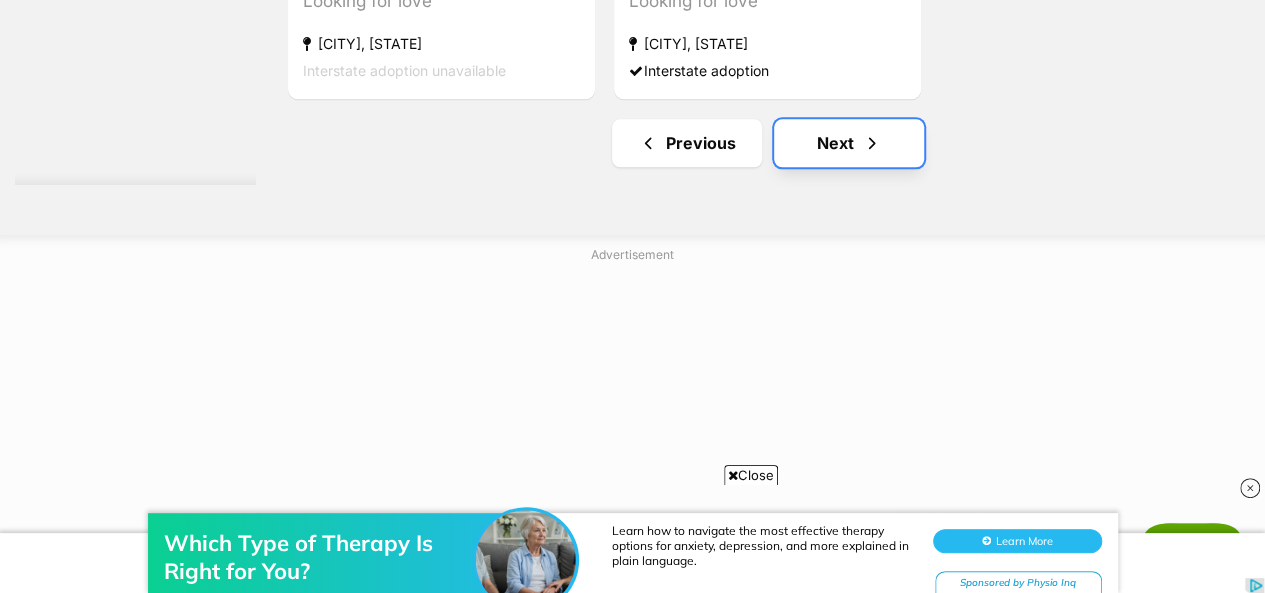 click on "Next" at bounding box center (849, 143) 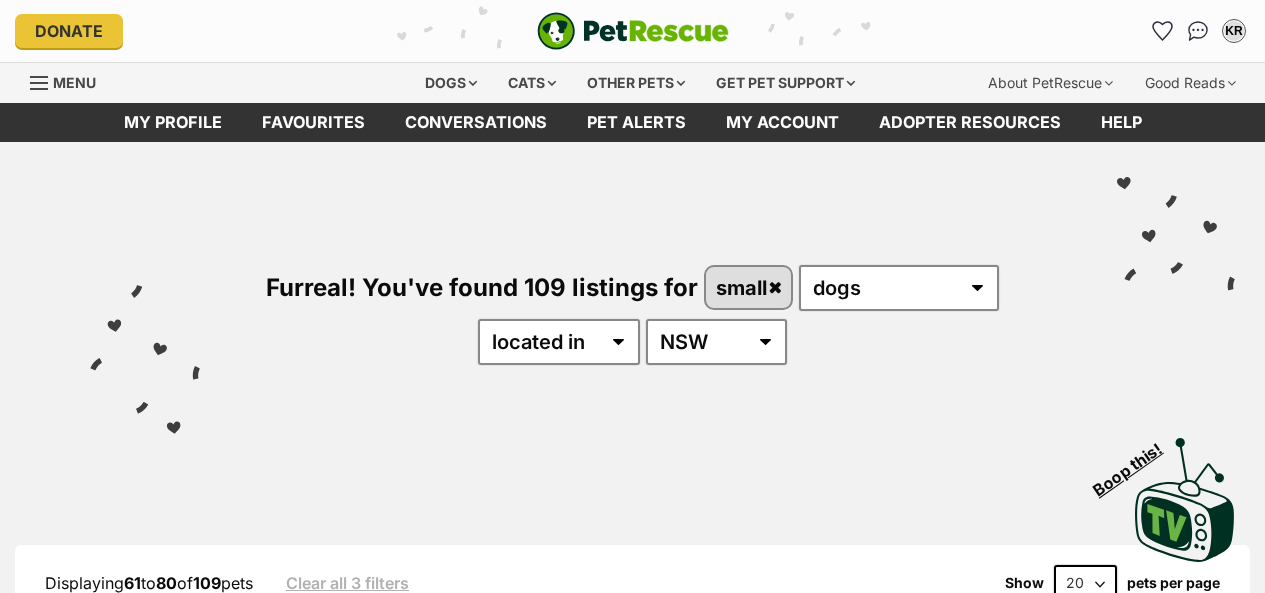 scroll, scrollTop: 0, scrollLeft: 0, axis: both 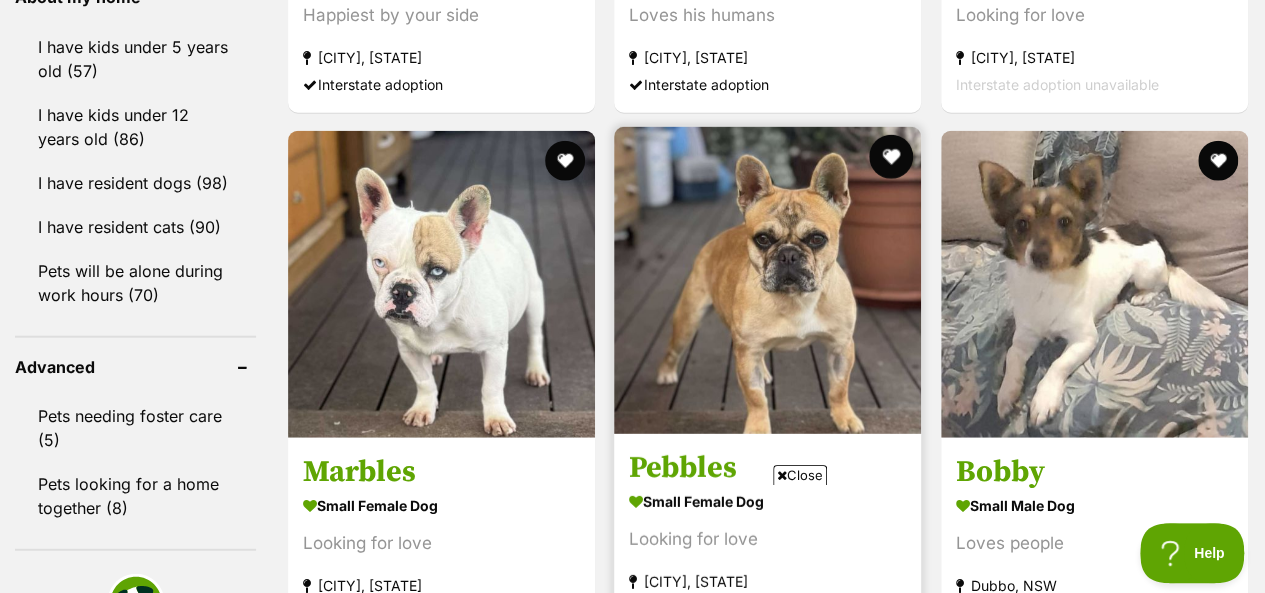 click at bounding box center (892, 157) 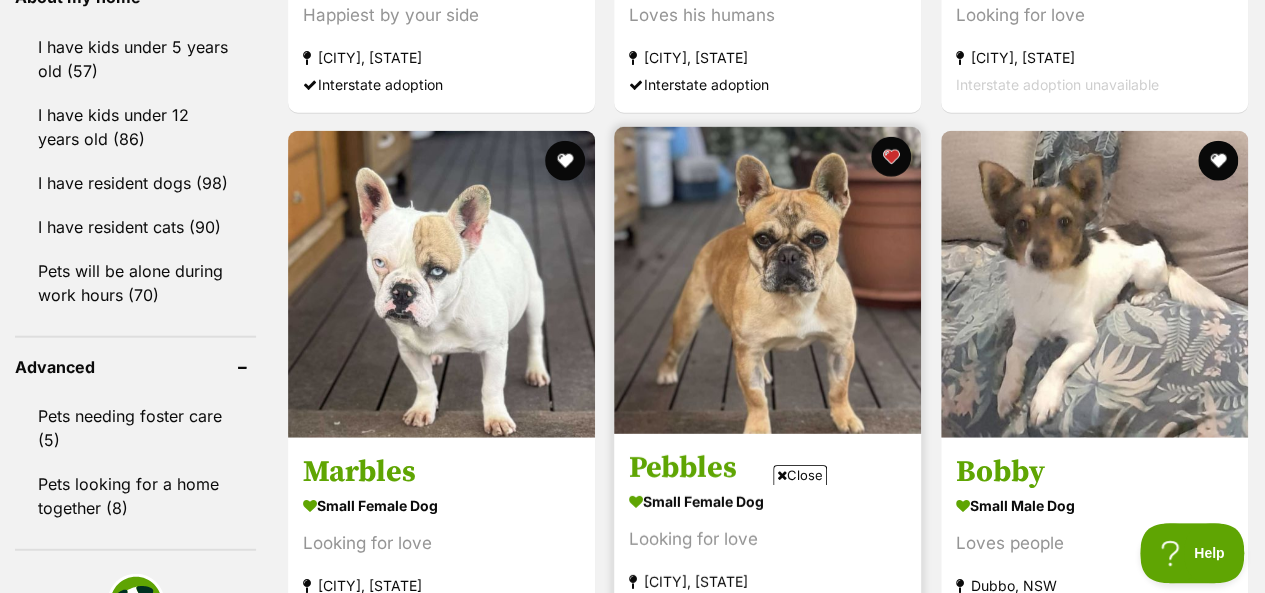click at bounding box center [767, 280] 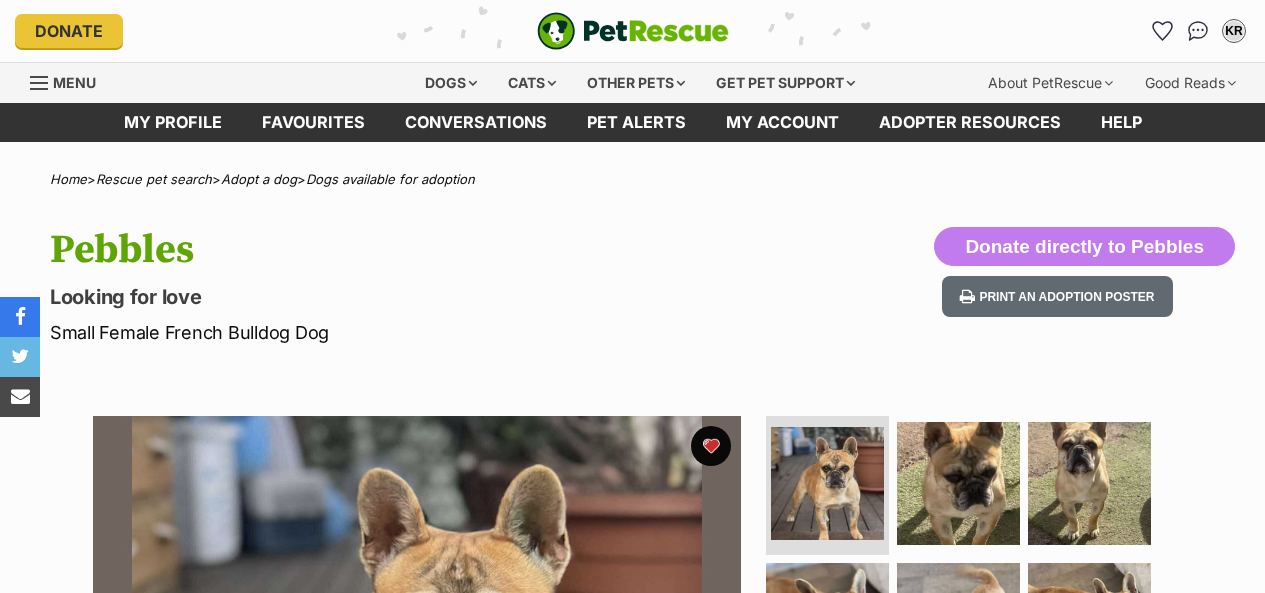 scroll, scrollTop: 0, scrollLeft: 0, axis: both 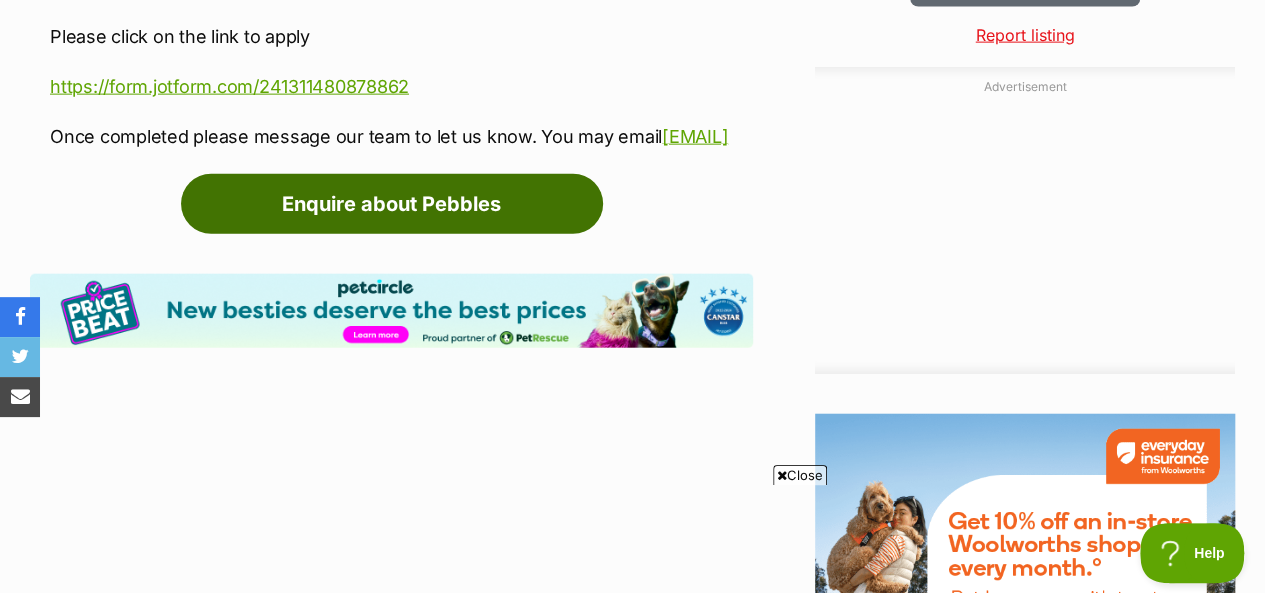 click on "Enquire about Pebbles" at bounding box center (392, 204) 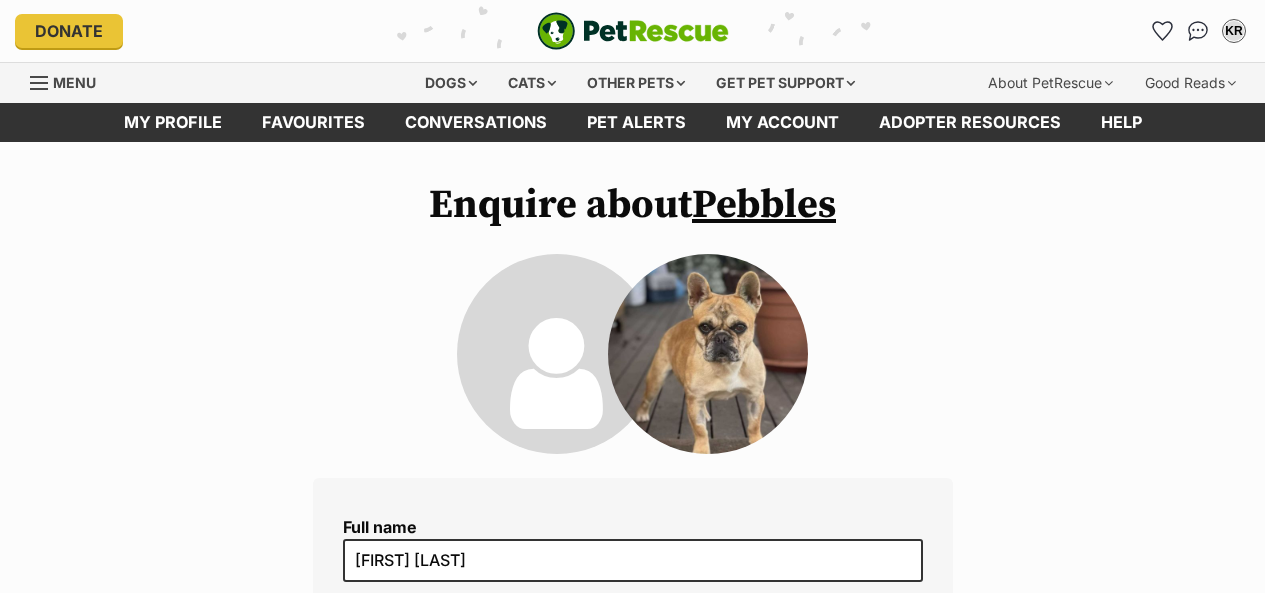 scroll, scrollTop: 0, scrollLeft: 0, axis: both 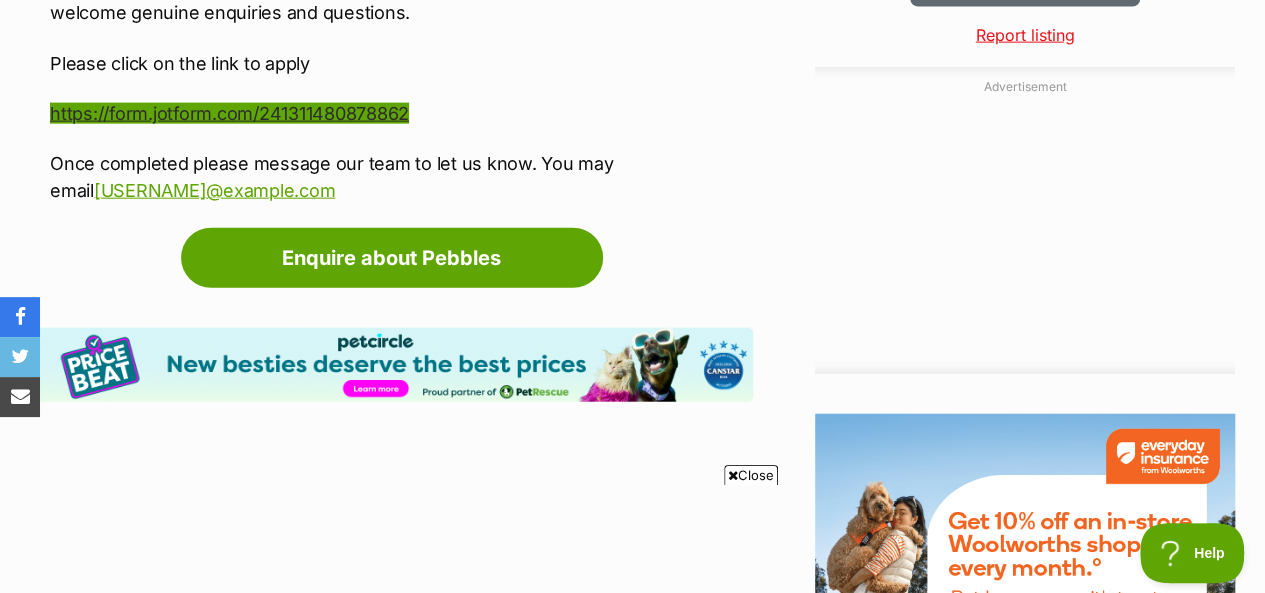 click on "https://form.jotform.com/241311480878862" at bounding box center [229, 113] 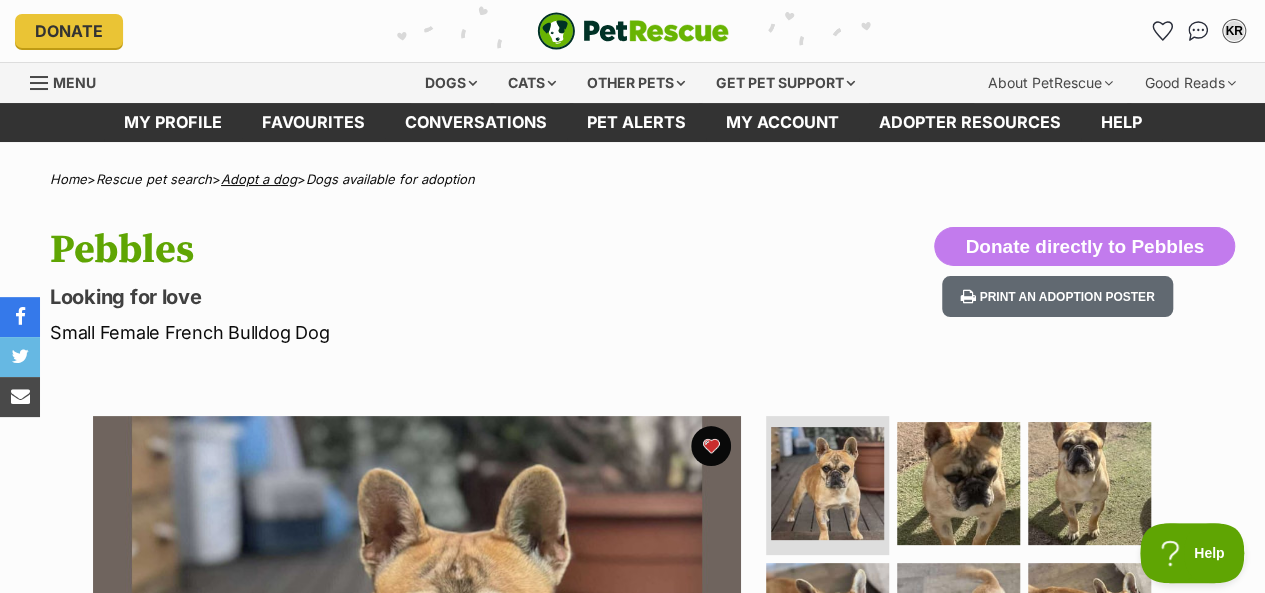 scroll, scrollTop: 0, scrollLeft: 0, axis: both 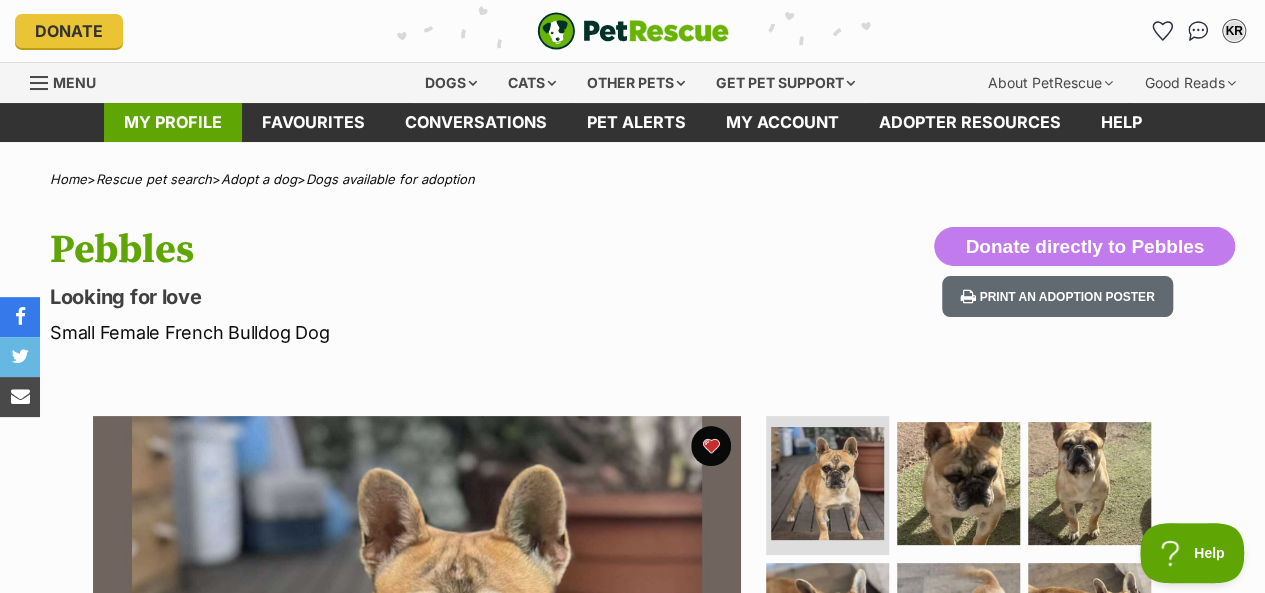 click on "My profile" at bounding box center [173, 122] 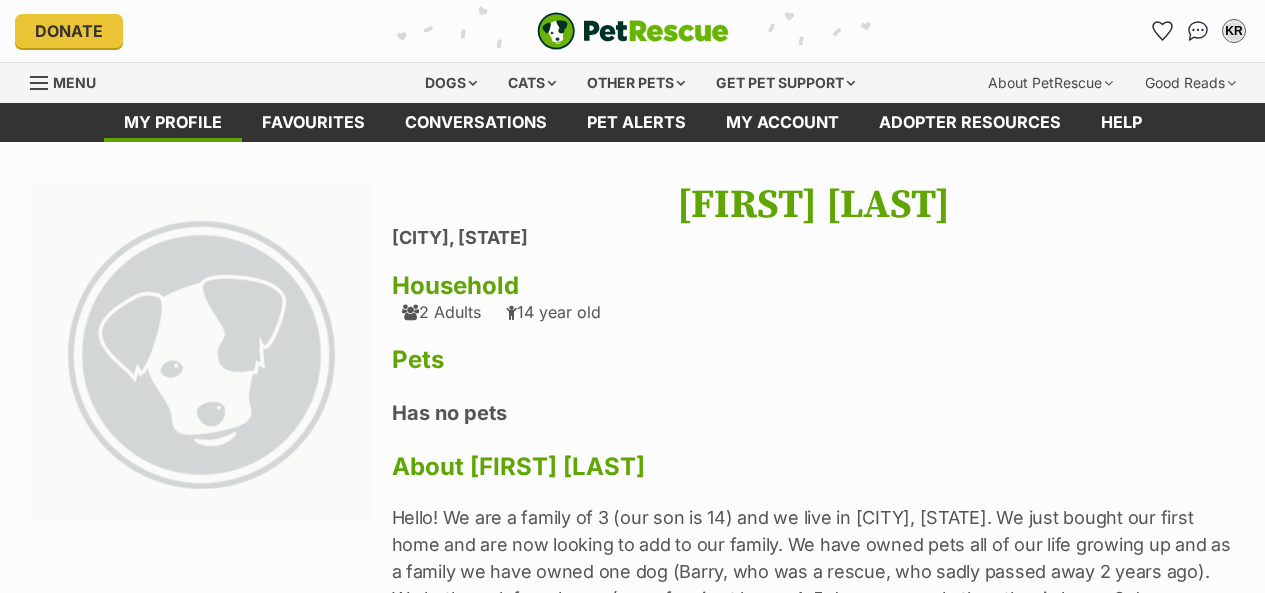 scroll, scrollTop: 0, scrollLeft: 0, axis: both 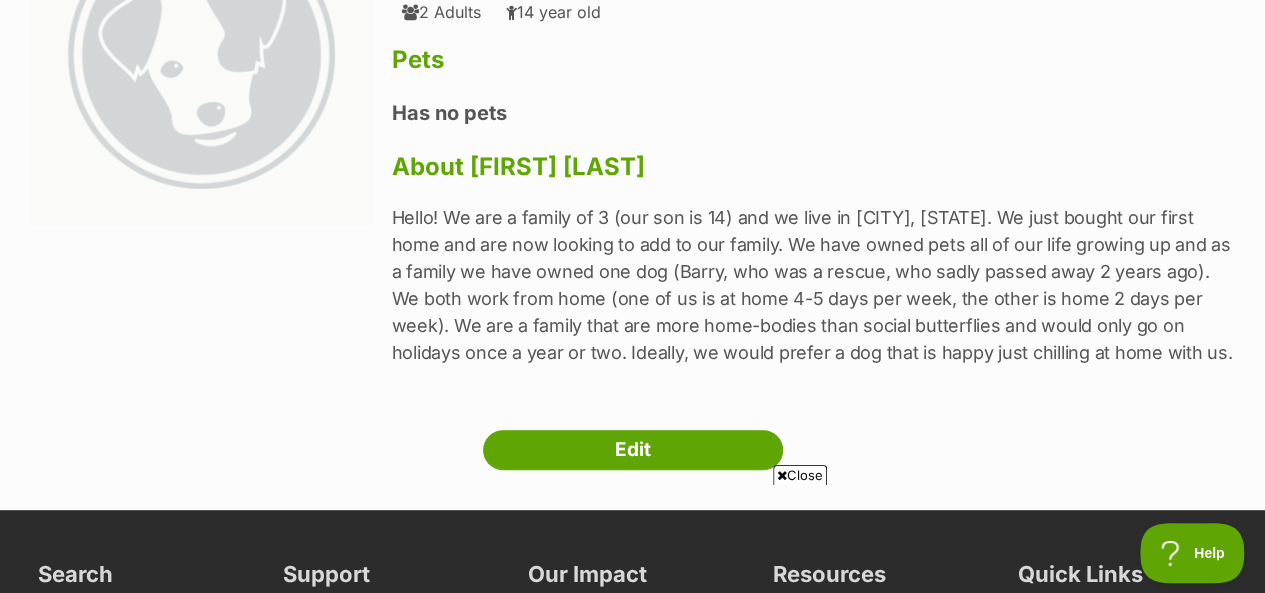 drag, startPoint x: 396, startPoint y: 217, endPoint x: 1237, endPoint y: 354, distance: 852.0857 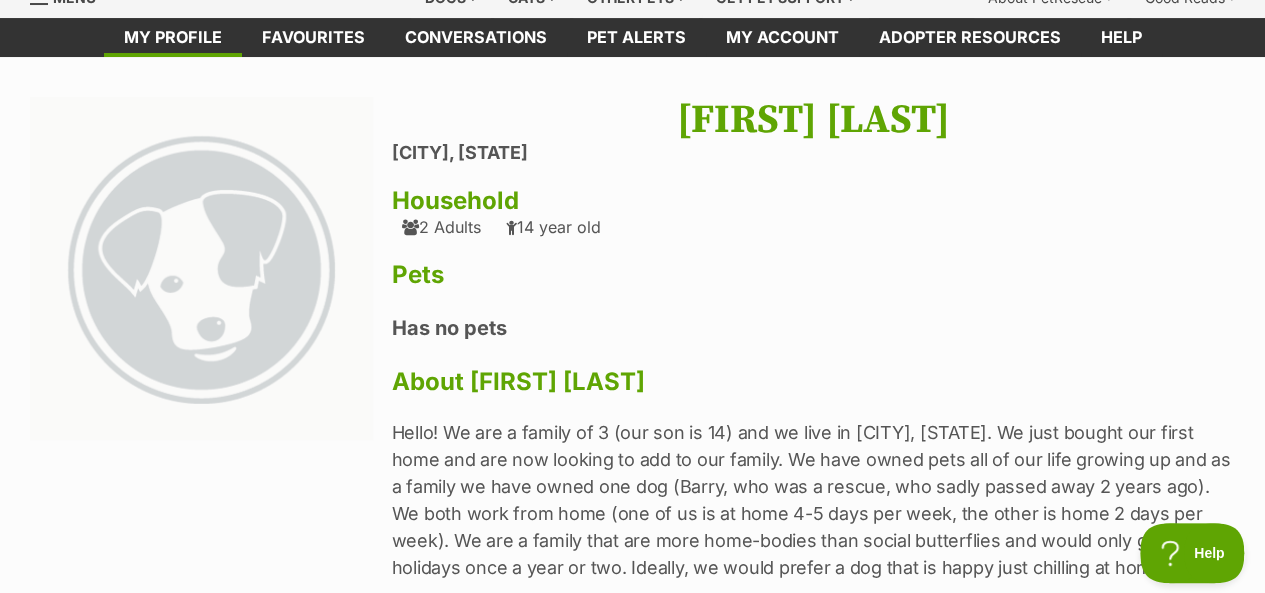 scroll, scrollTop: 0, scrollLeft: 0, axis: both 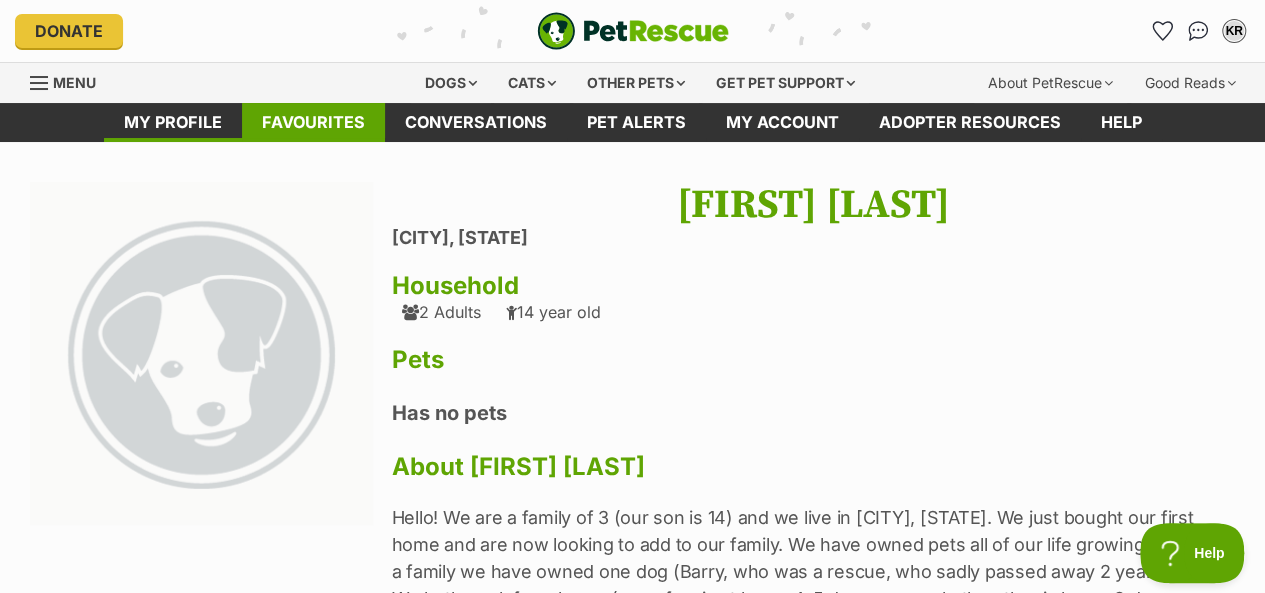 click on "Favourites" at bounding box center [313, 122] 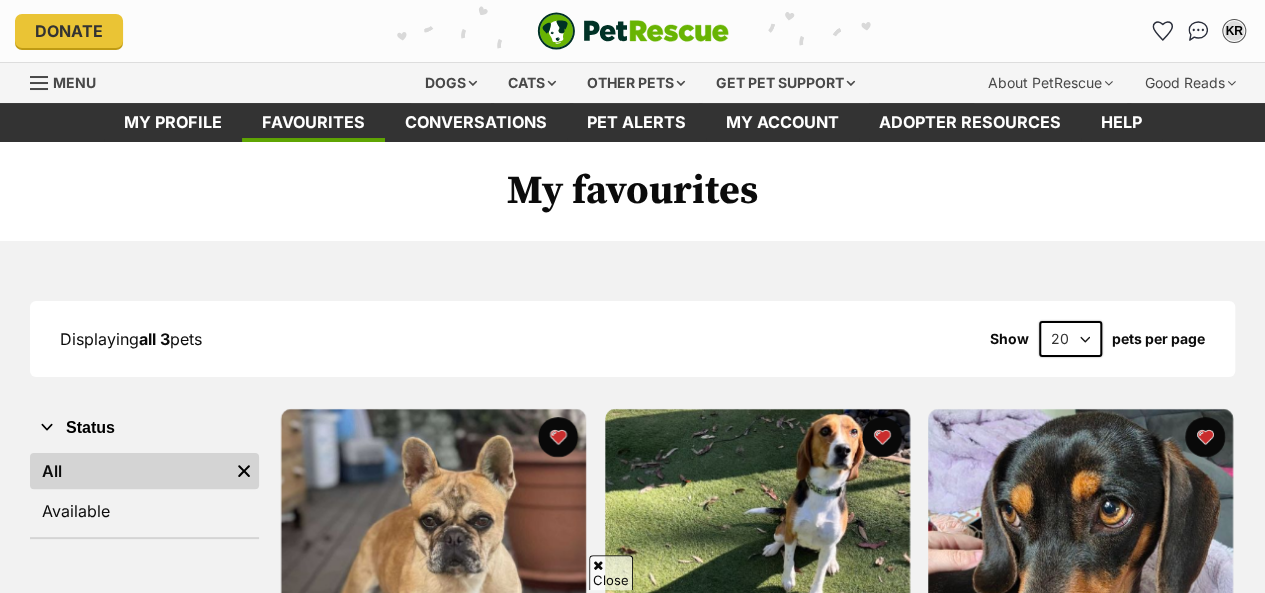 scroll, scrollTop: 138, scrollLeft: 0, axis: vertical 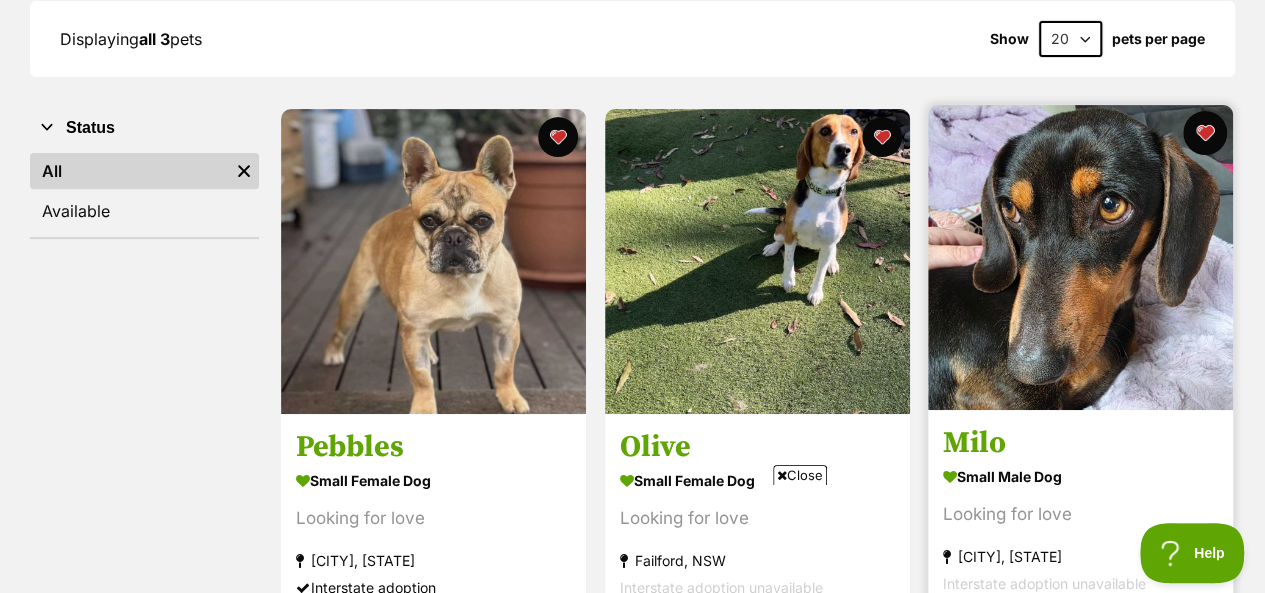 click at bounding box center [1205, 133] 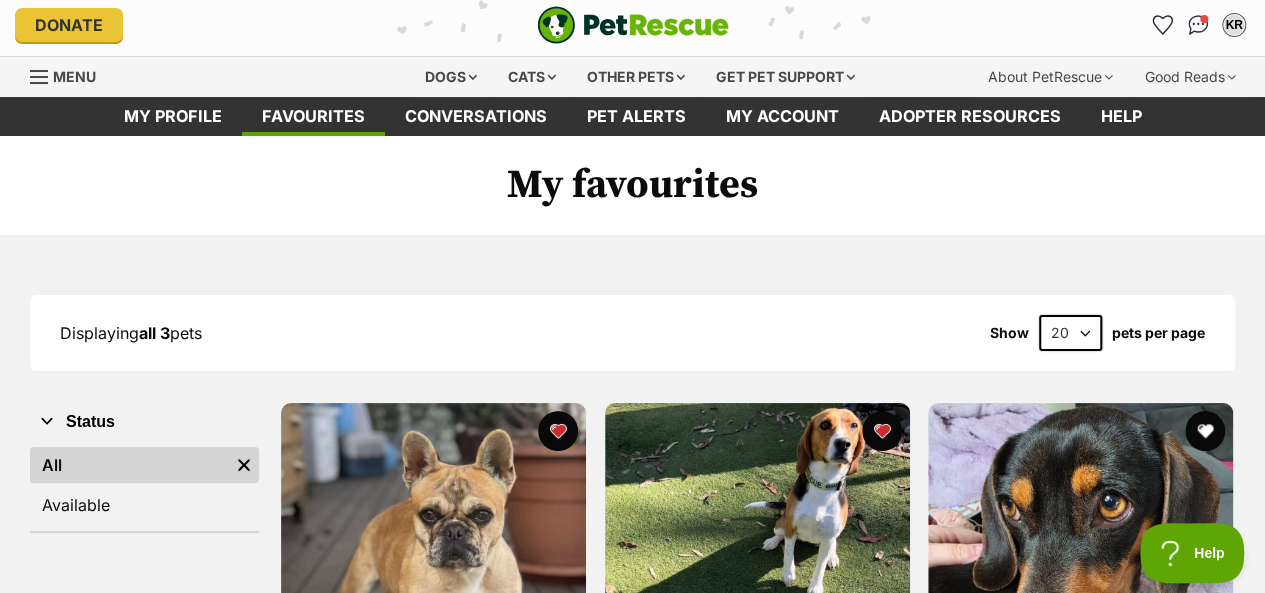 scroll, scrollTop: 0, scrollLeft: 0, axis: both 